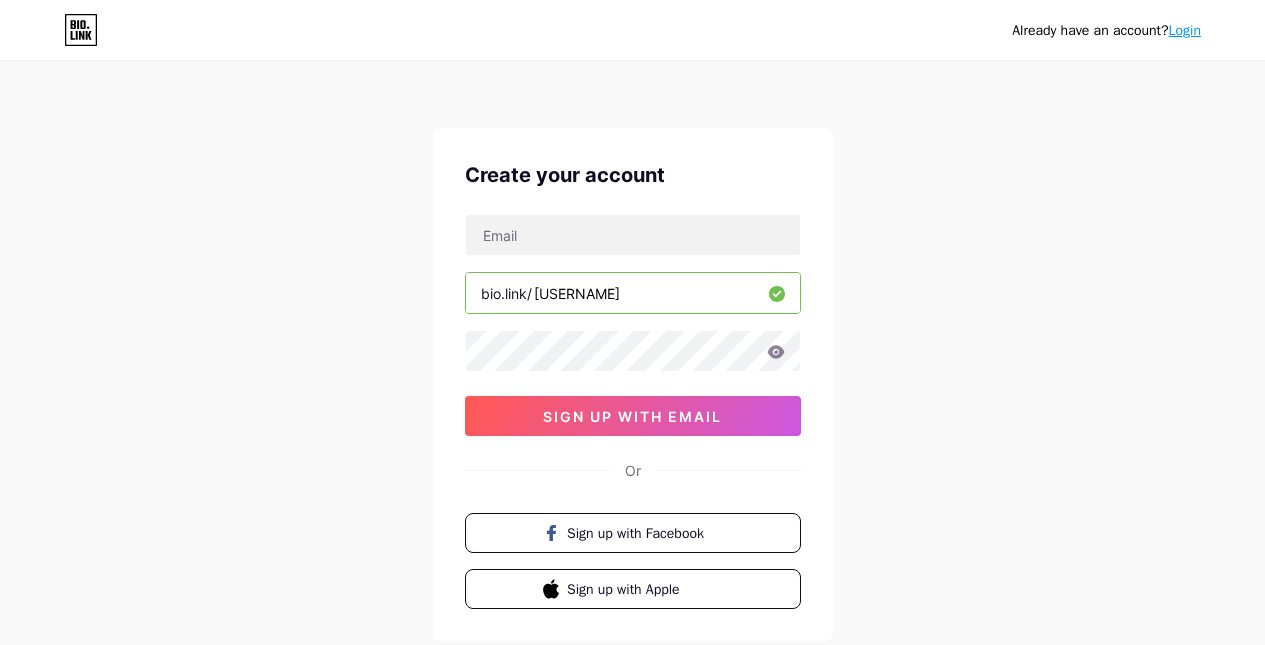 scroll, scrollTop: 0, scrollLeft: 0, axis: both 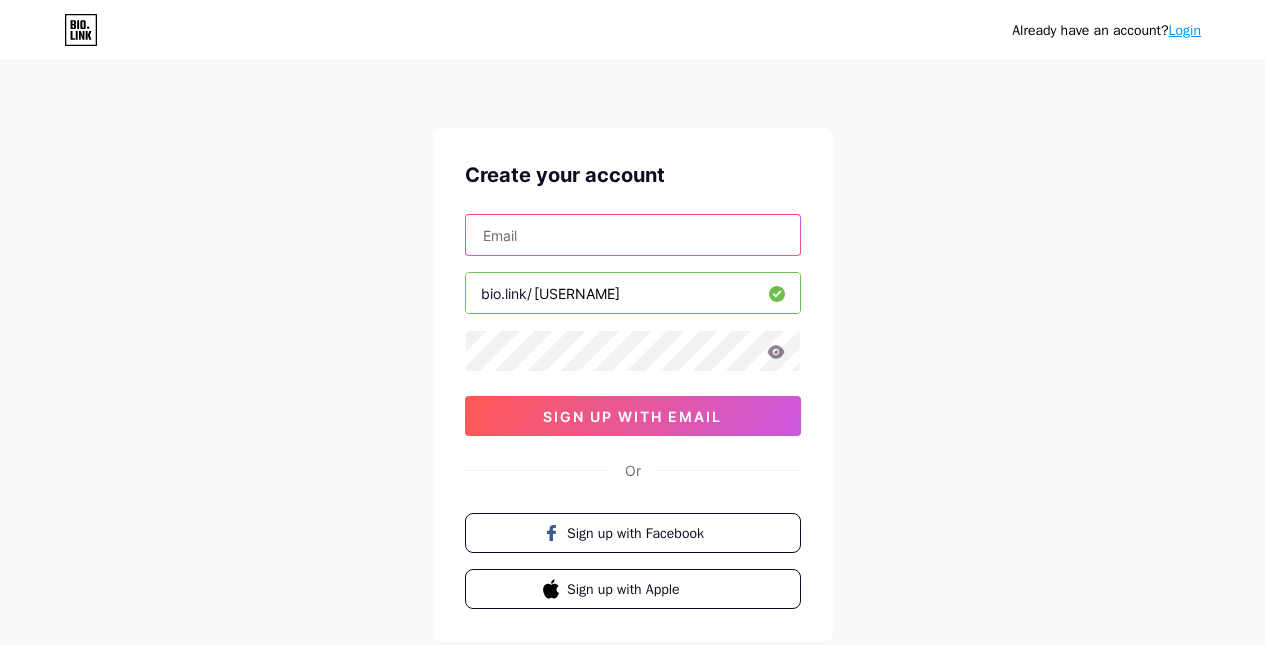 click at bounding box center [633, 235] 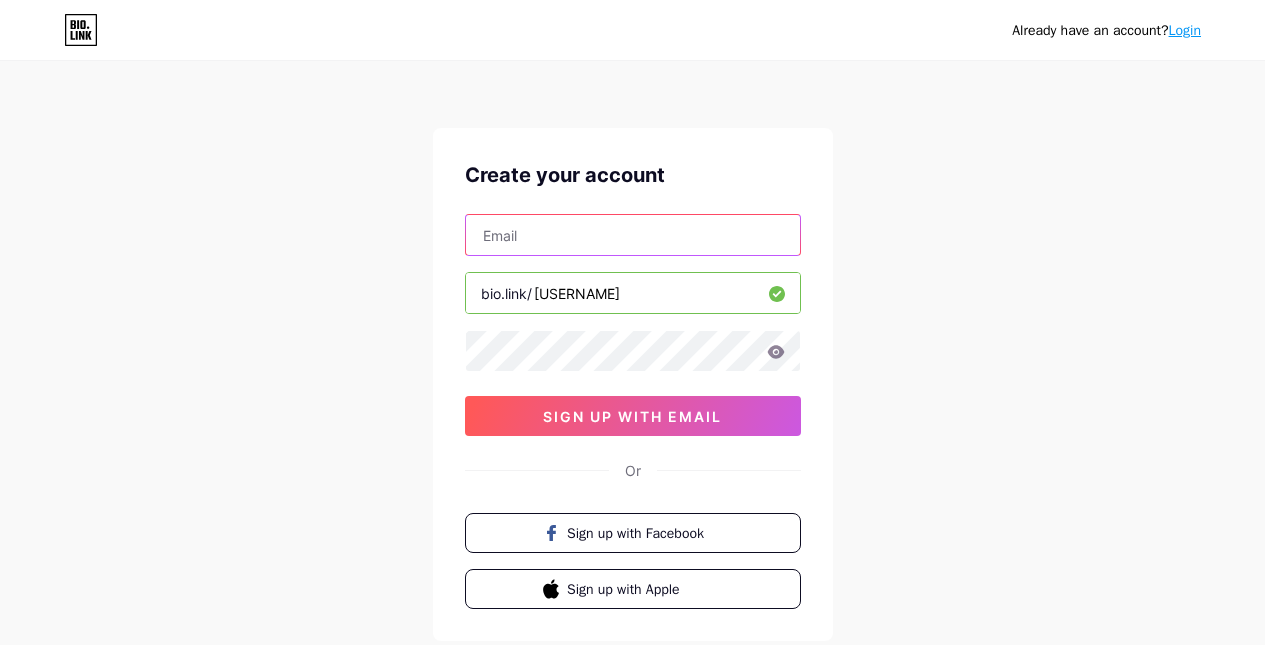 paste on "[EMAIL]" 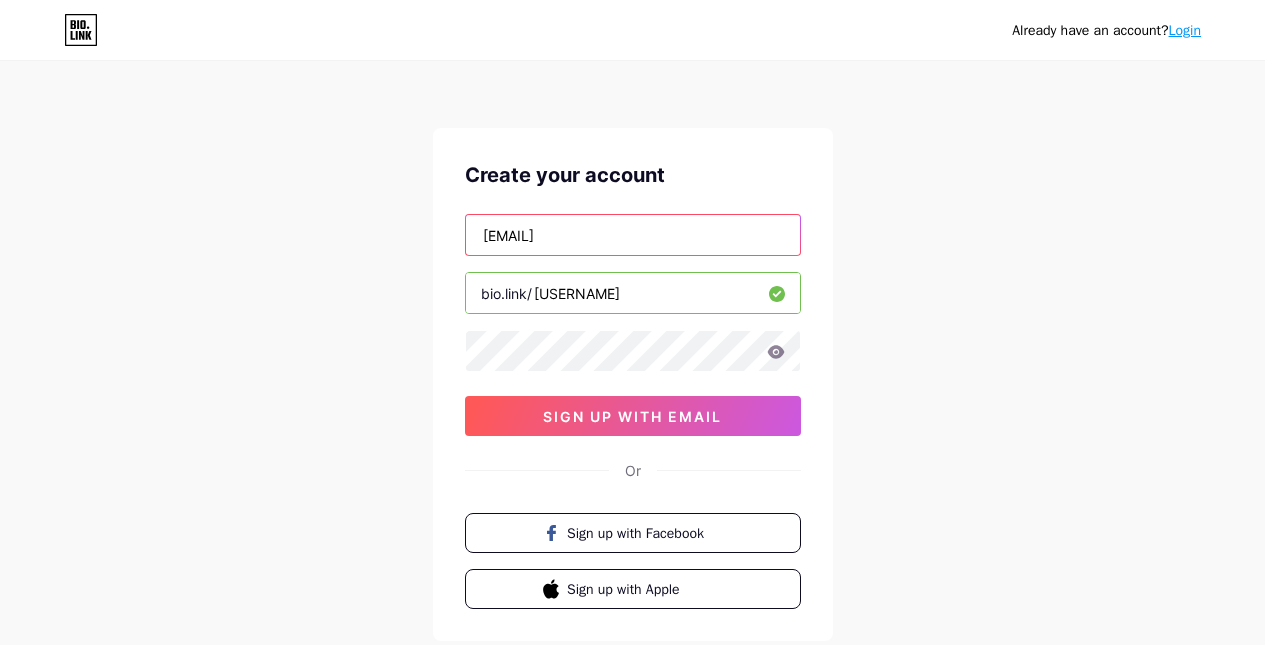 type on "[EMAIL]" 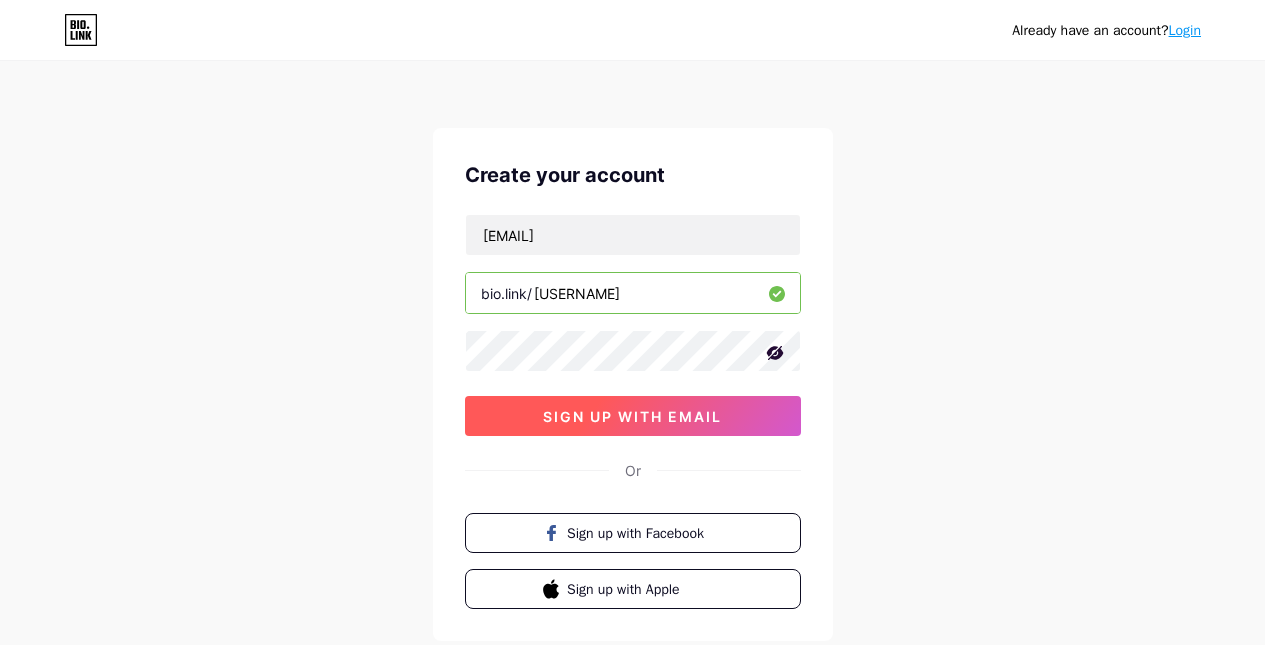 click on "sign up with email" at bounding box center (633, 416) 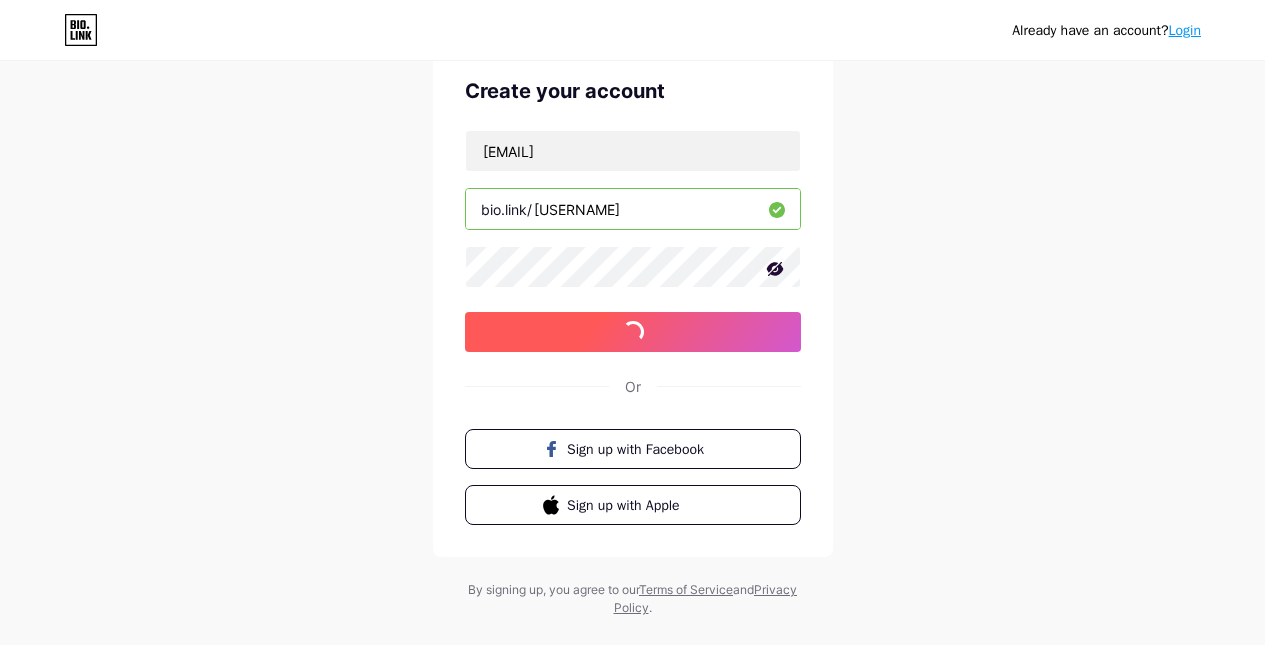 scroll, scrollTop: 72, scrollLeft: 0, axis: vertical 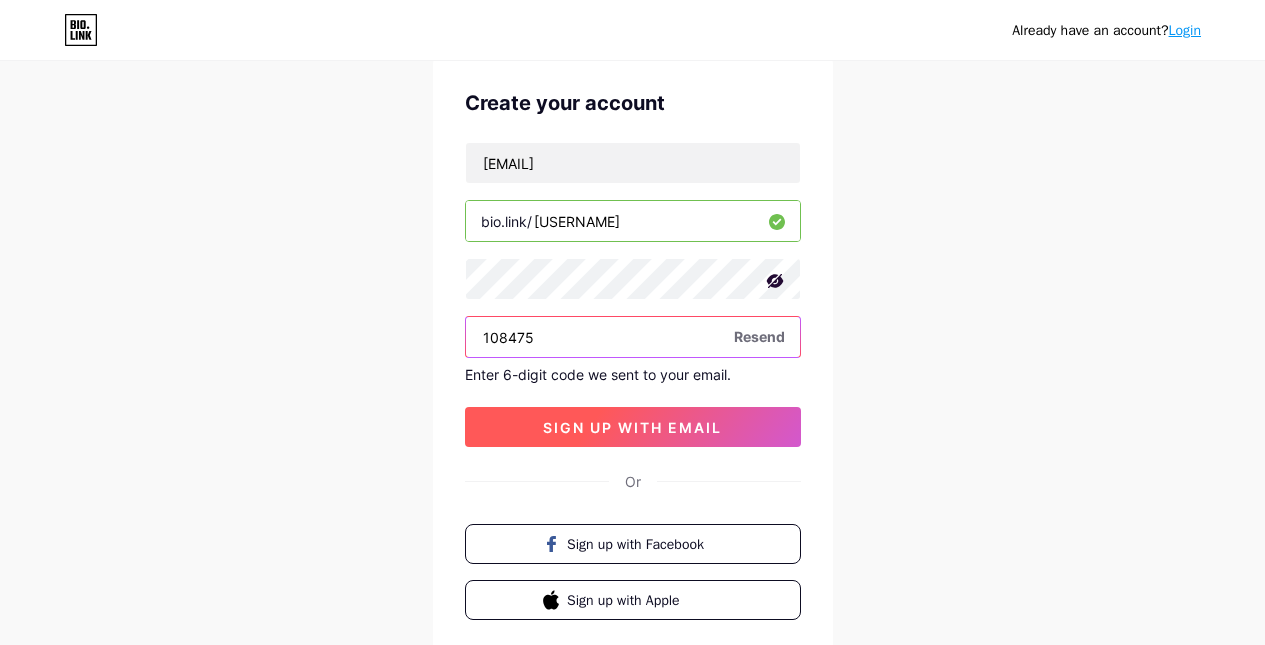 type on "108475" 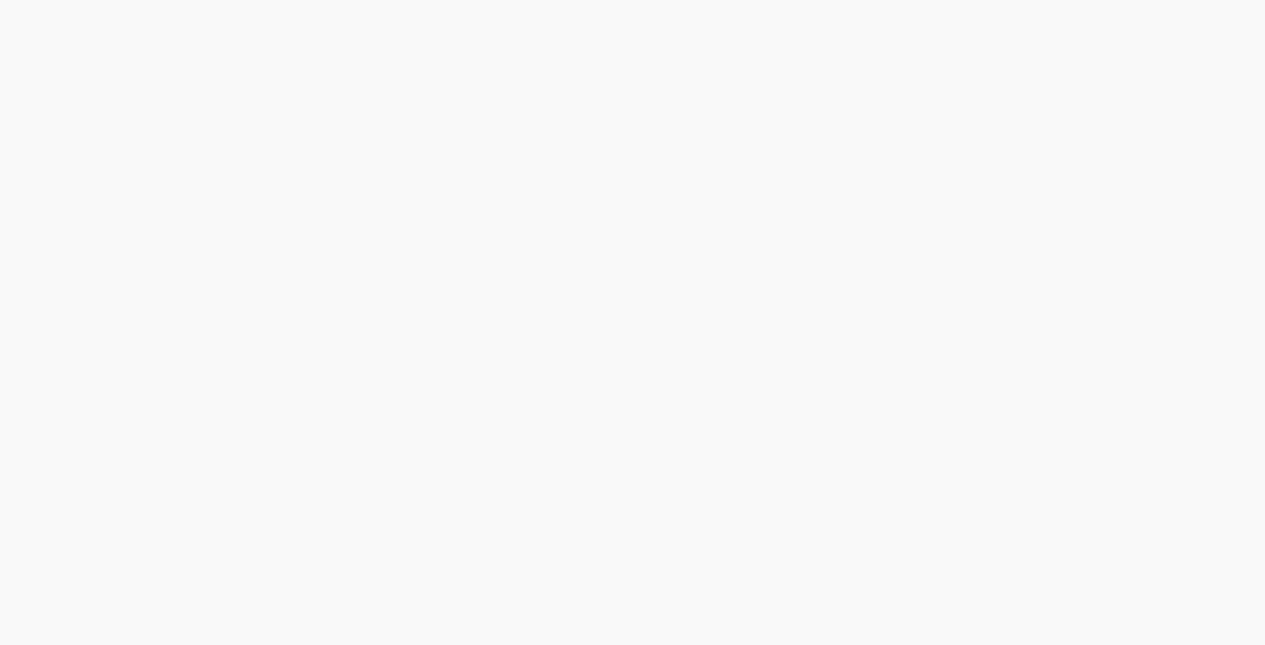 scroll, scrollTop: 0, scrollLeft: 0, axis: both 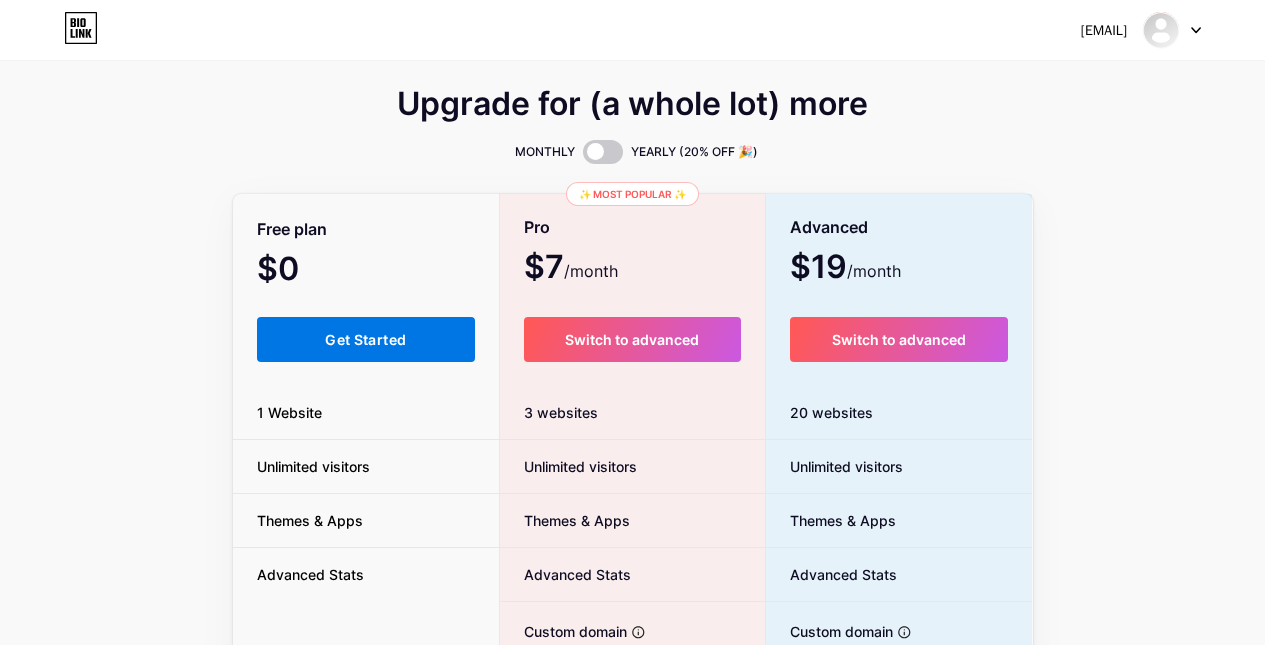 click on "Get Started" at bounding box center (366, 339) 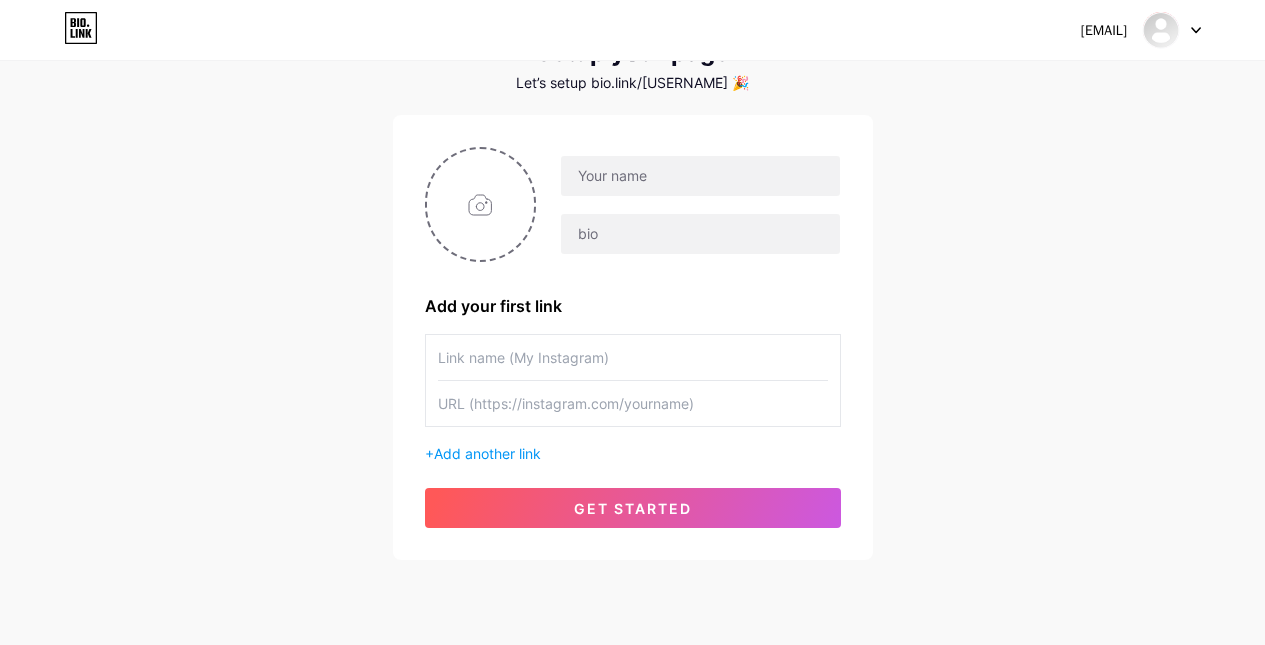 scroll, scrollTop: 101, scrollLeft: 0, axis: vertical 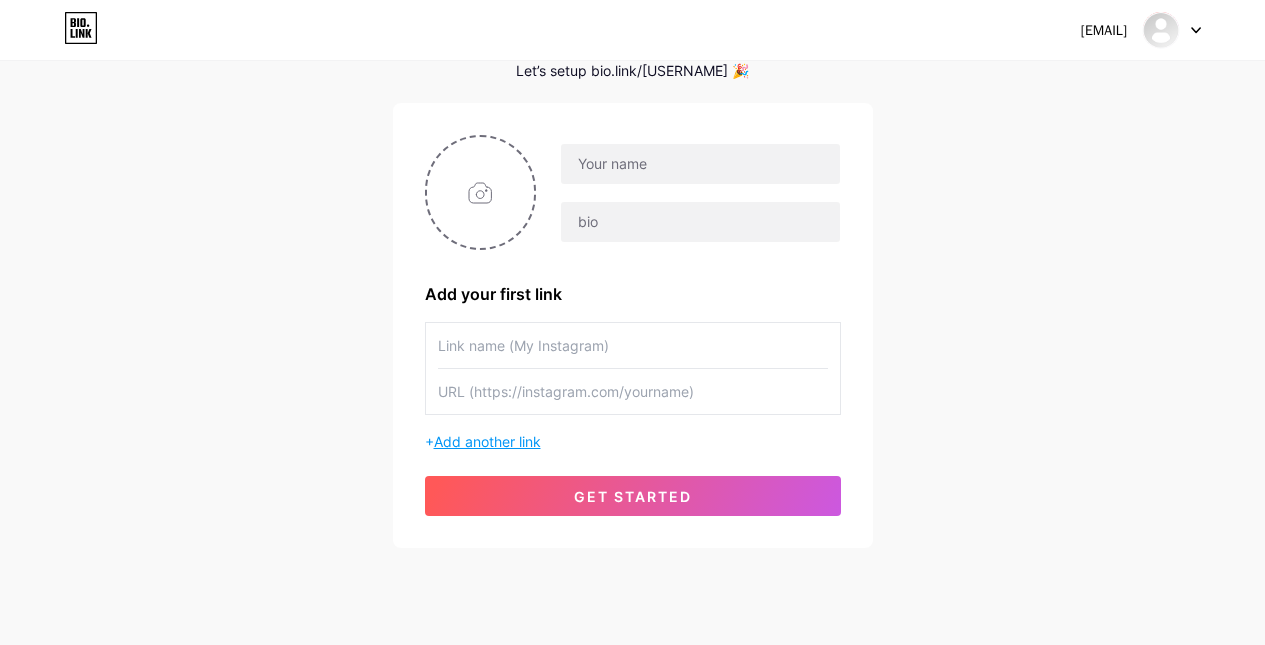 click on "Add another link" at bounding box center [487, 441] 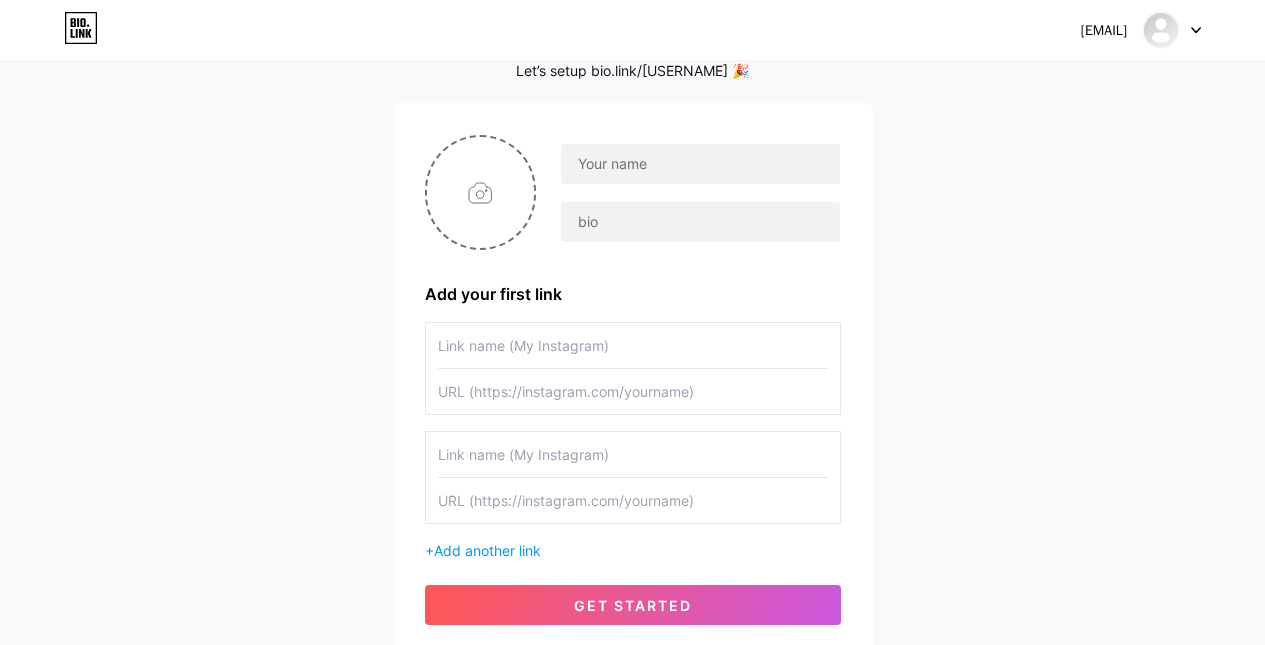click at bounding box center [633, 345] 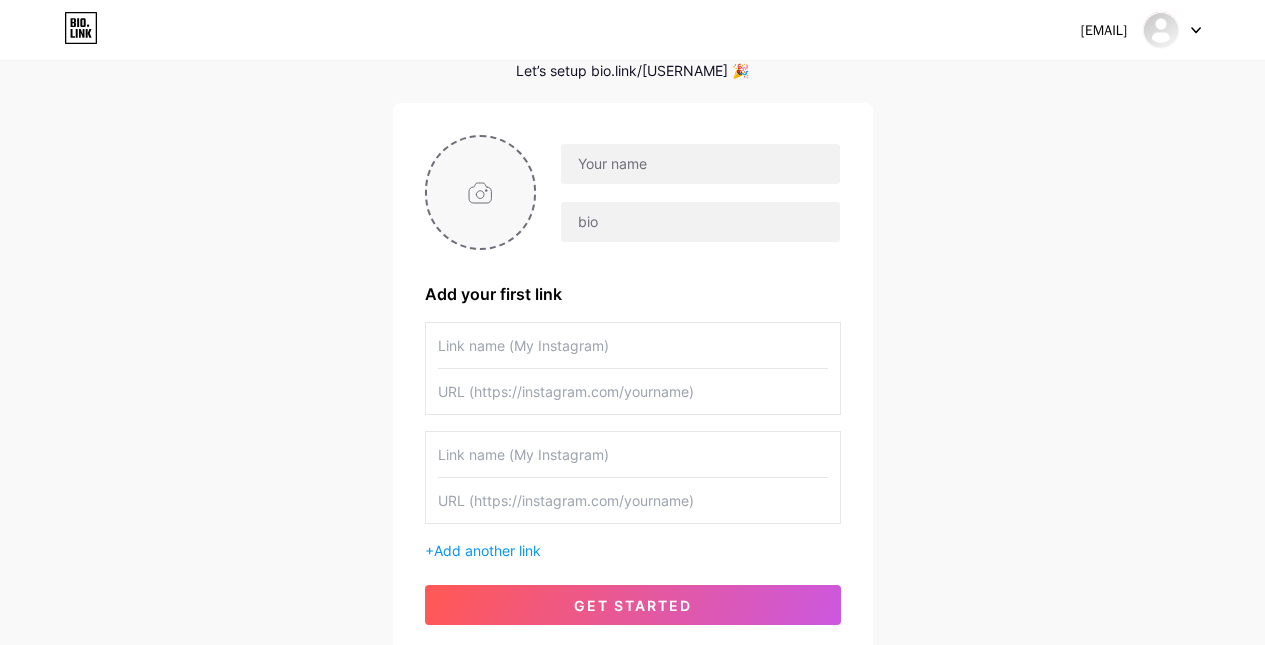 click at bounding box center (481, 192) 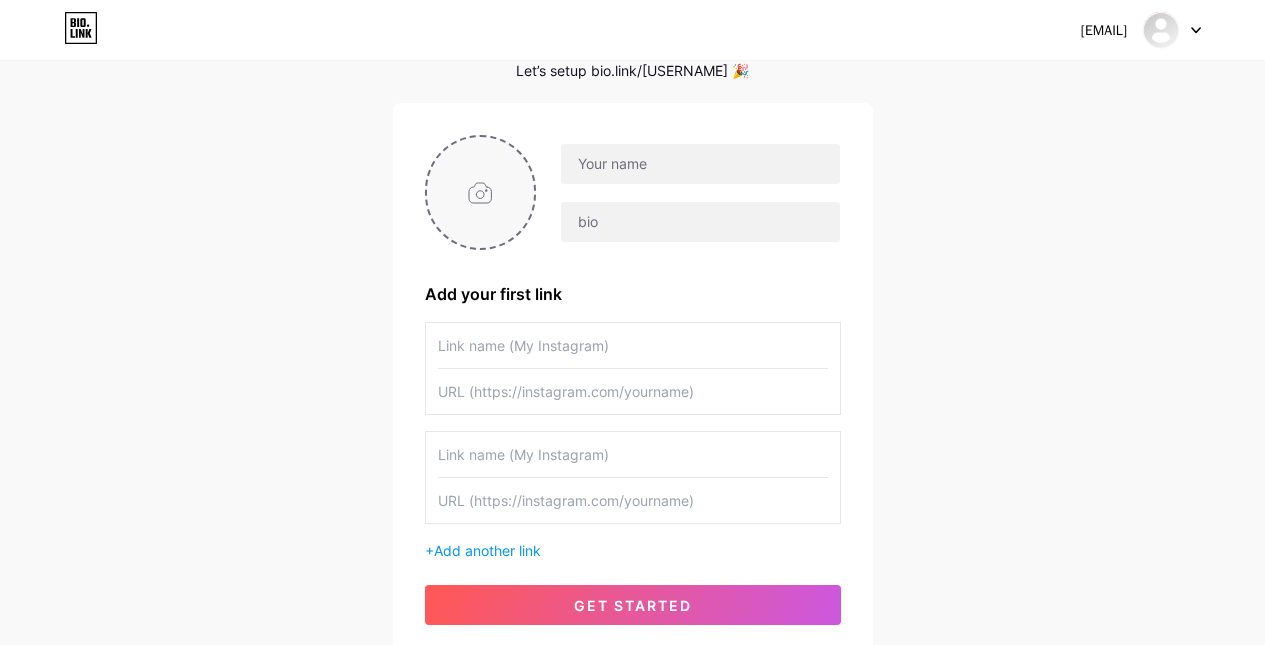 type on "C:\fakepath\[FILENAME].png" 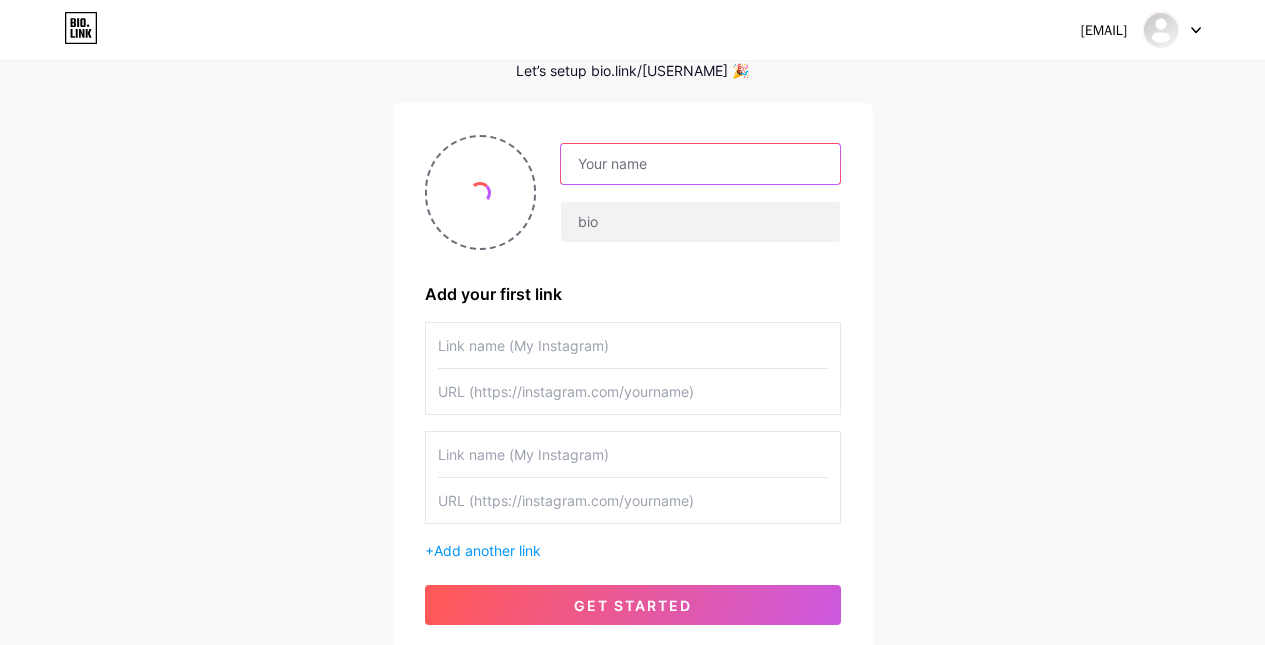 click at bounding box center (700, 164) 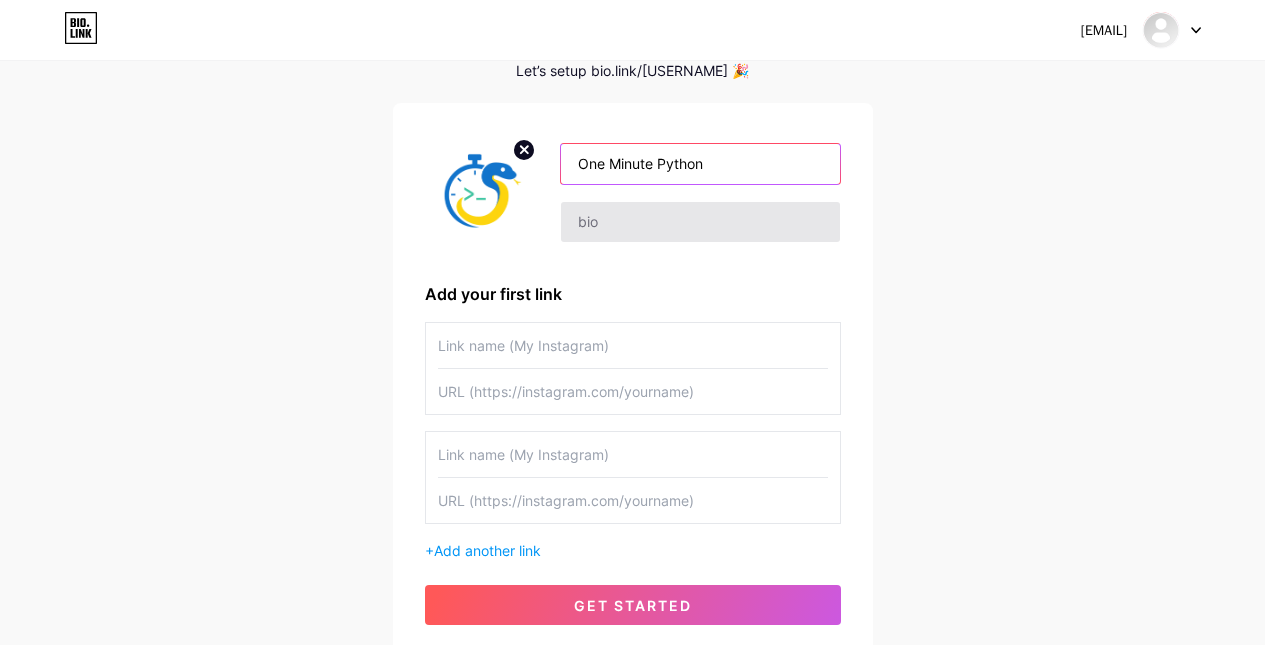 type on "One Minute Python" 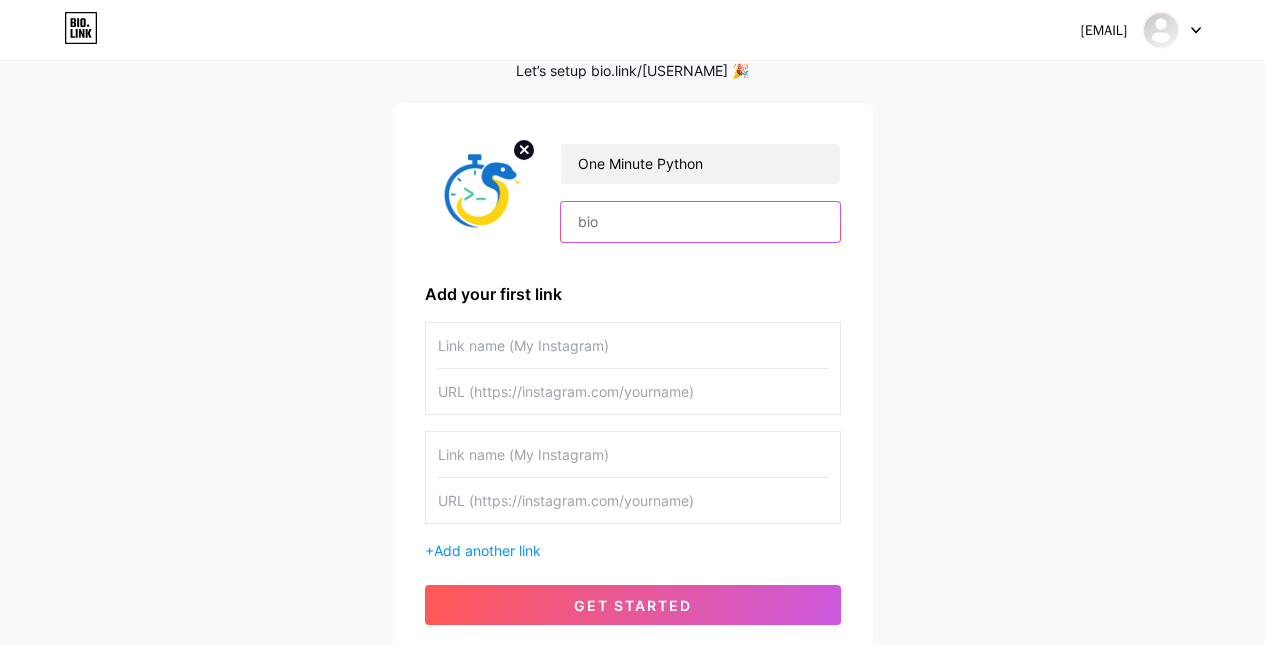 click at bounding box center (700, 222) 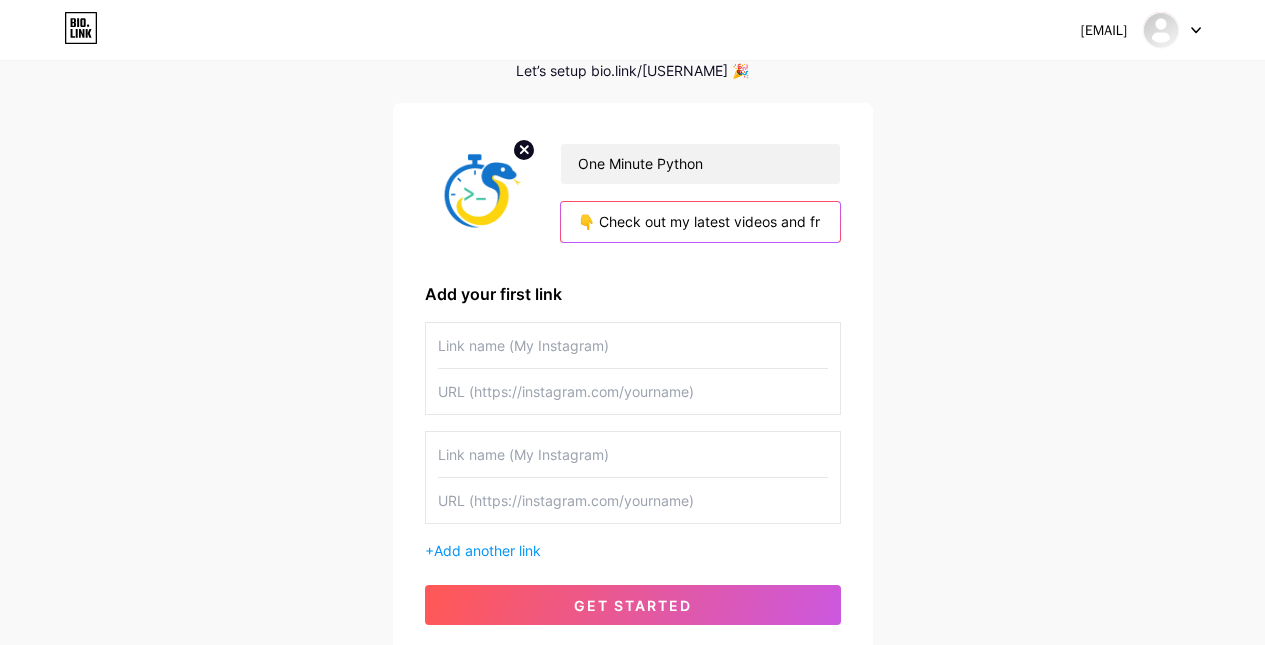 scroll, scrollTop: 0, scrollLeft: 0, axis: both 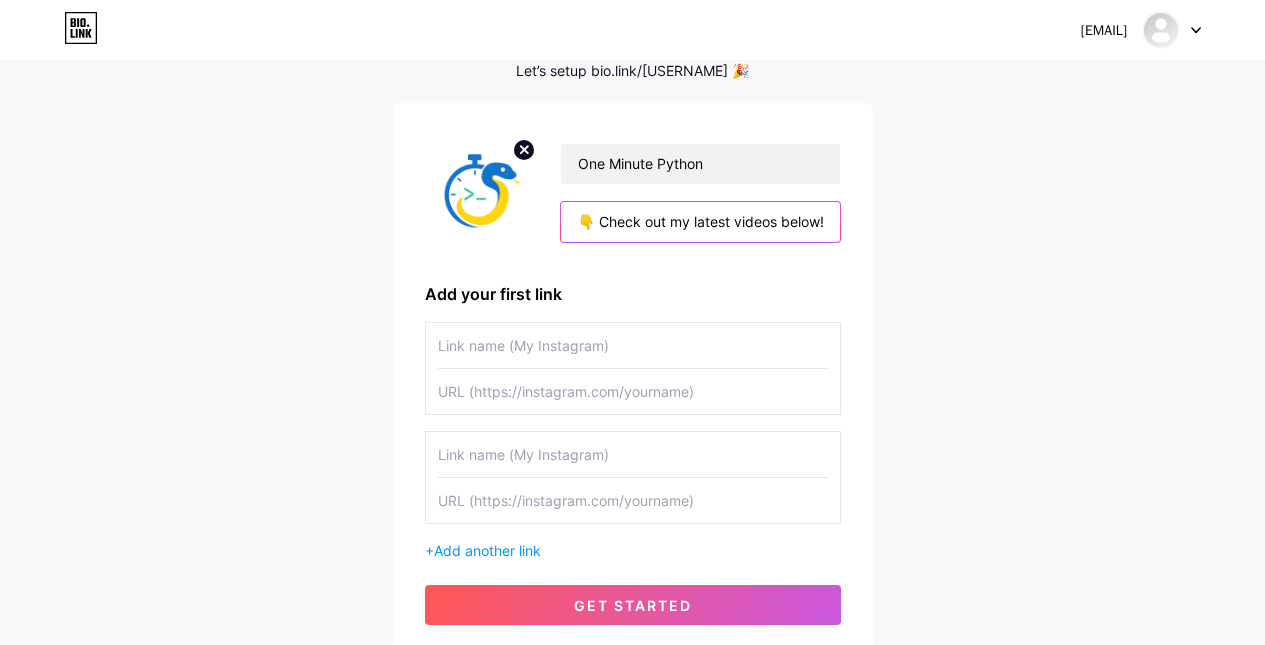 type on "👇 Check out my latest videos below!" 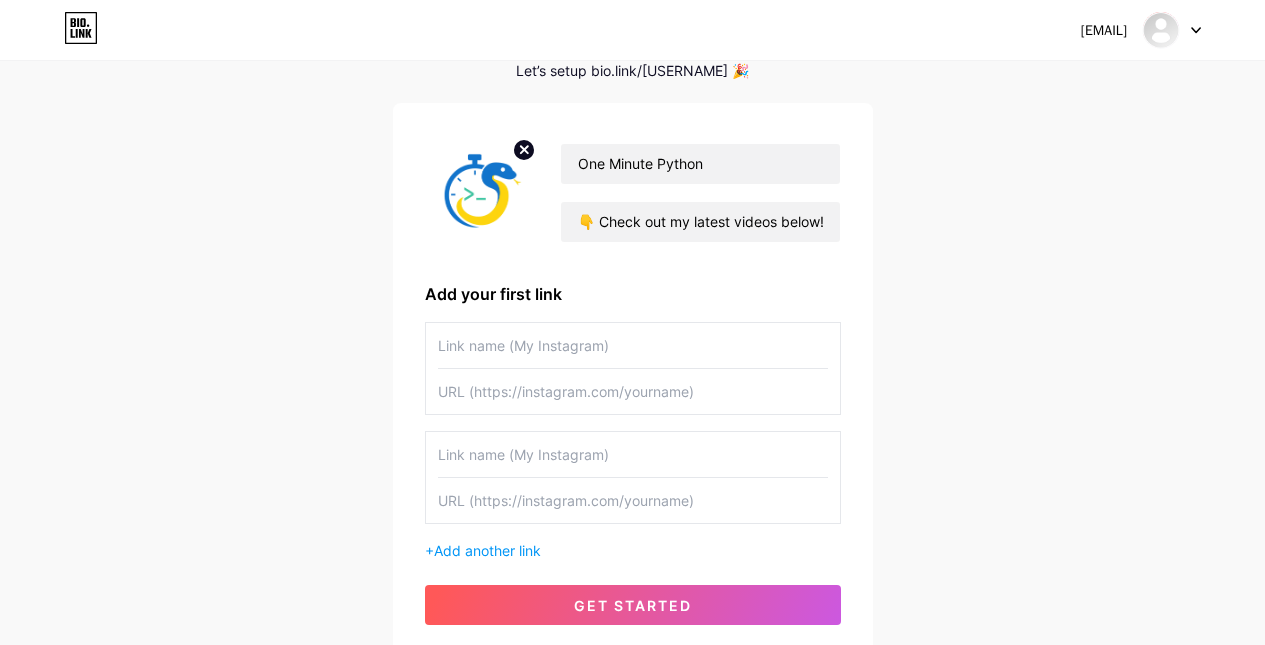 click at bounding box center [633, 345] 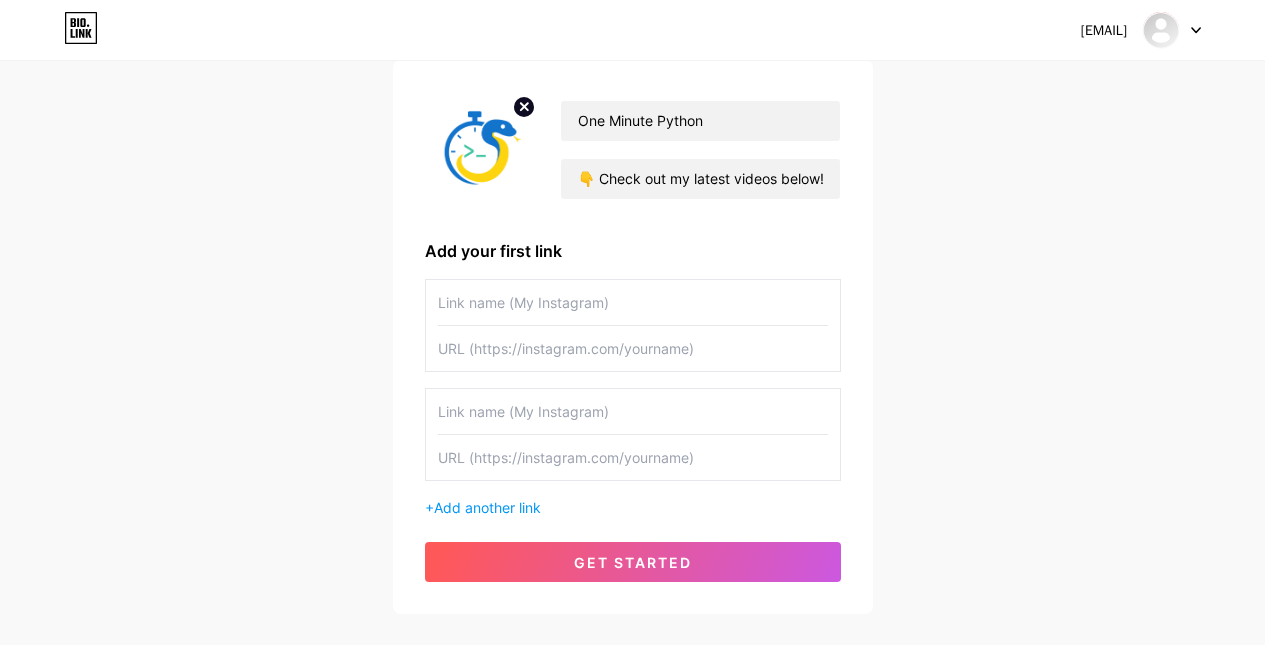 scroll, scrollTop: 145, scrollLeft: 0, axis: vertical 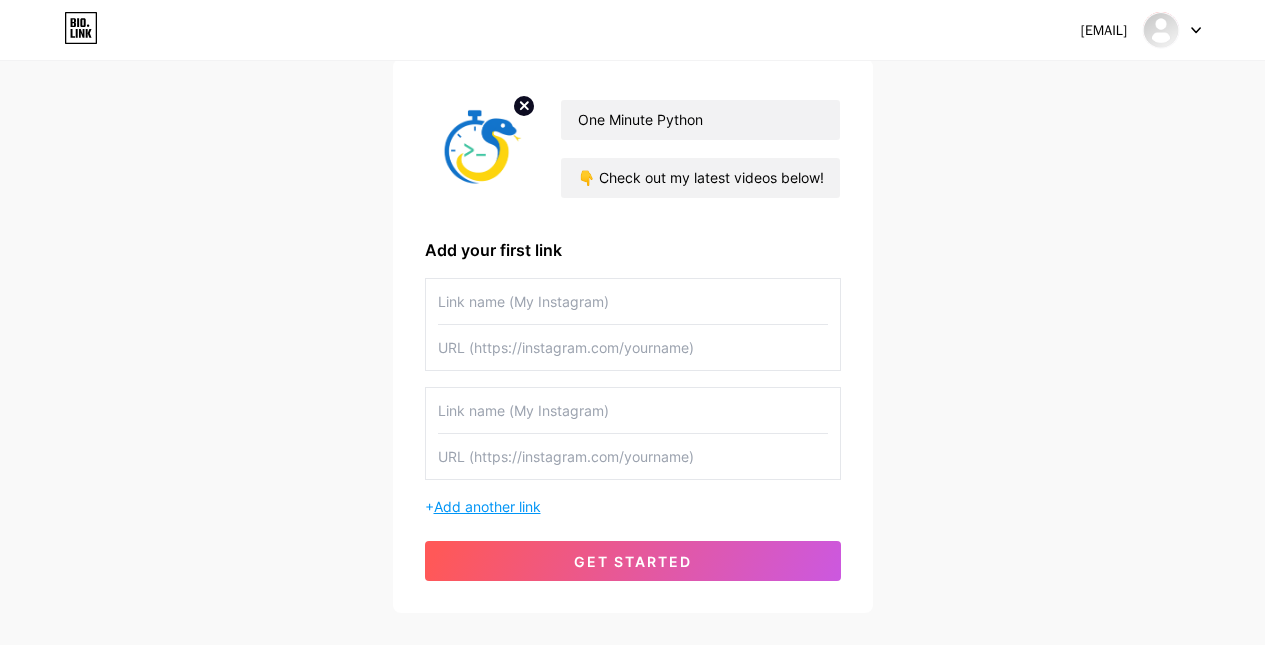 click on "Add another link" at bounding box center [487, 506] 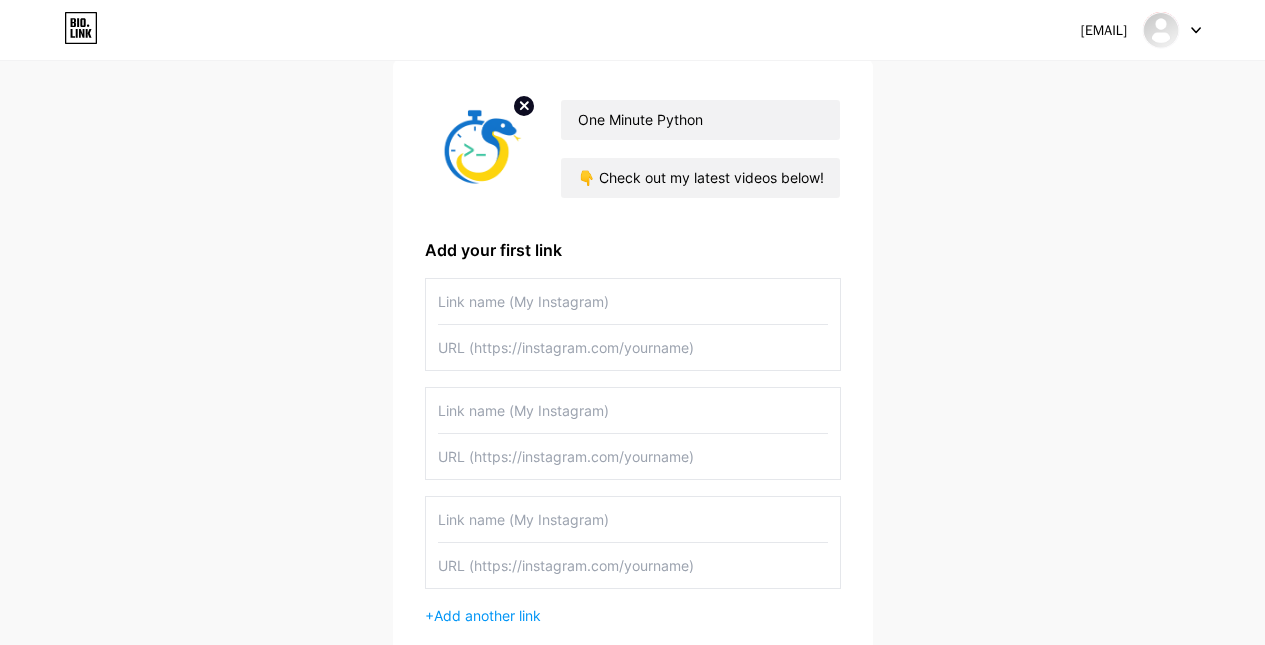 click at bounding box center [633, 301] 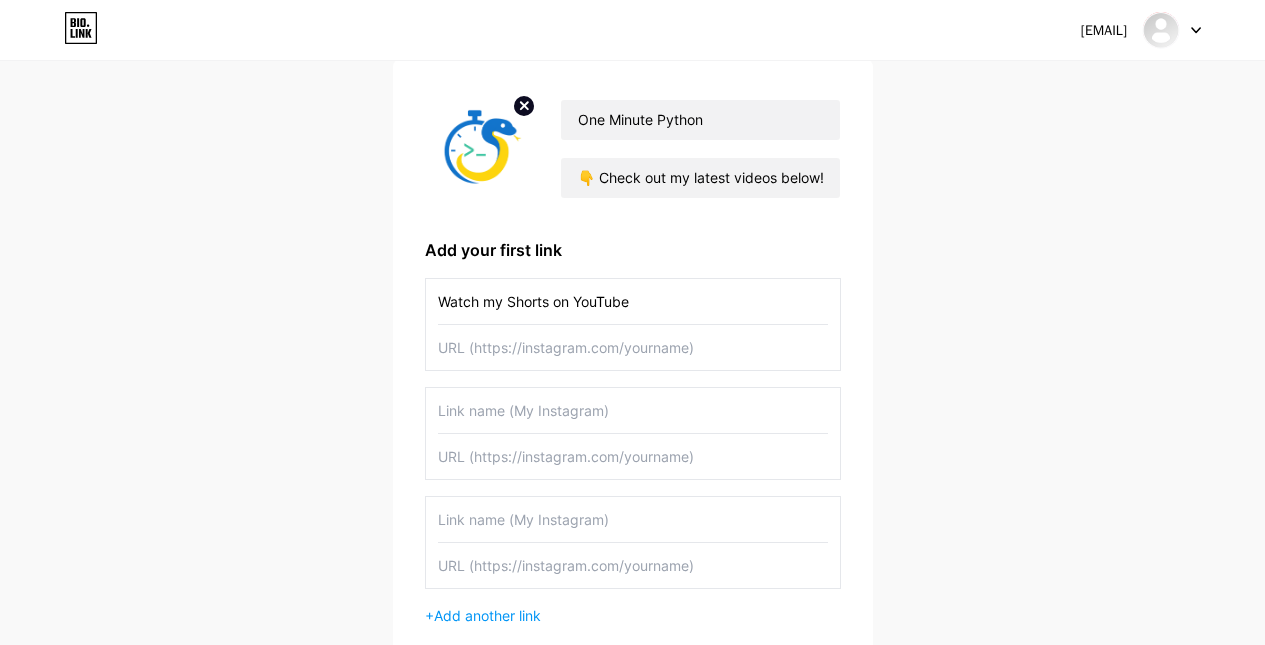 type on "Watch my Shorts on YouTube" 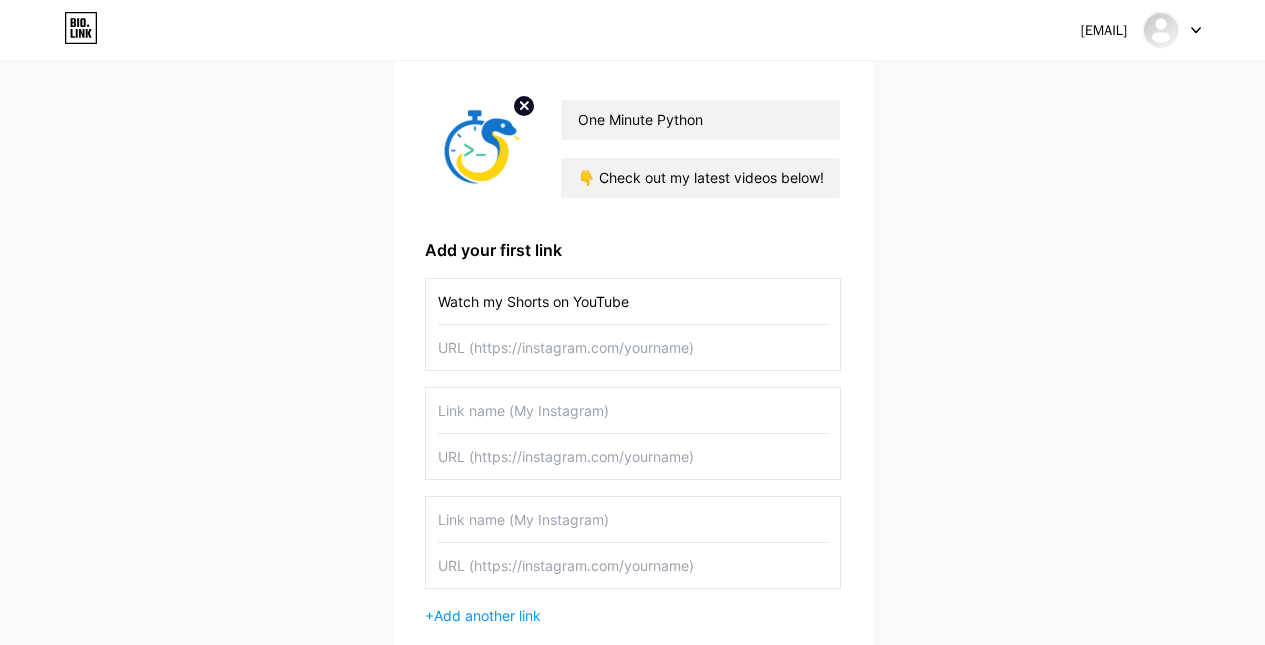 paste on "https://www.youtube.com/[CHANNEL]" 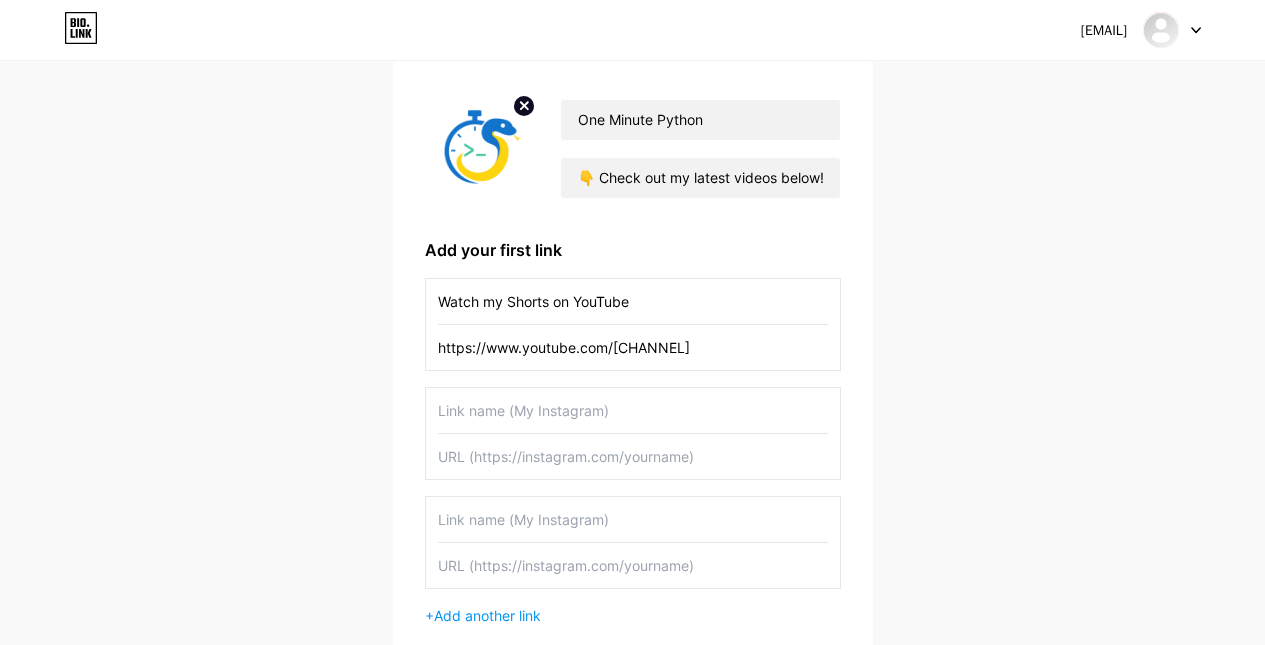 type on "https://www.youtube.com/[CHANNEL]" 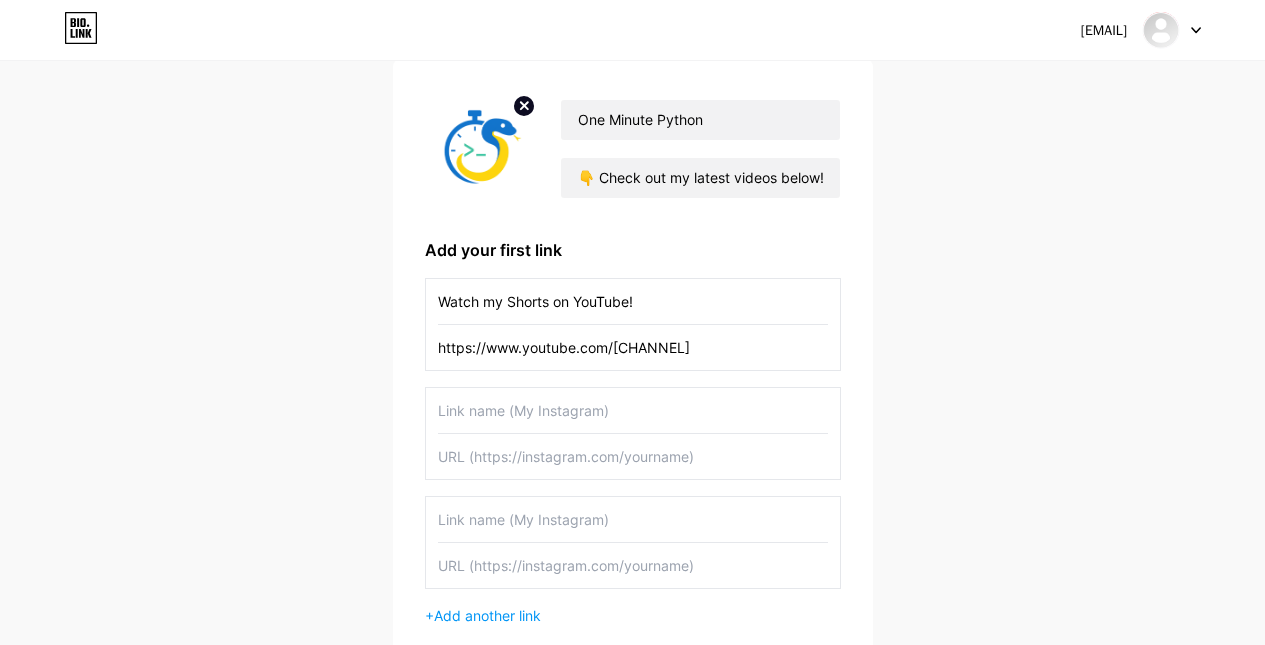 paste on "▶️ Watch my Python Shorts on YouTube" 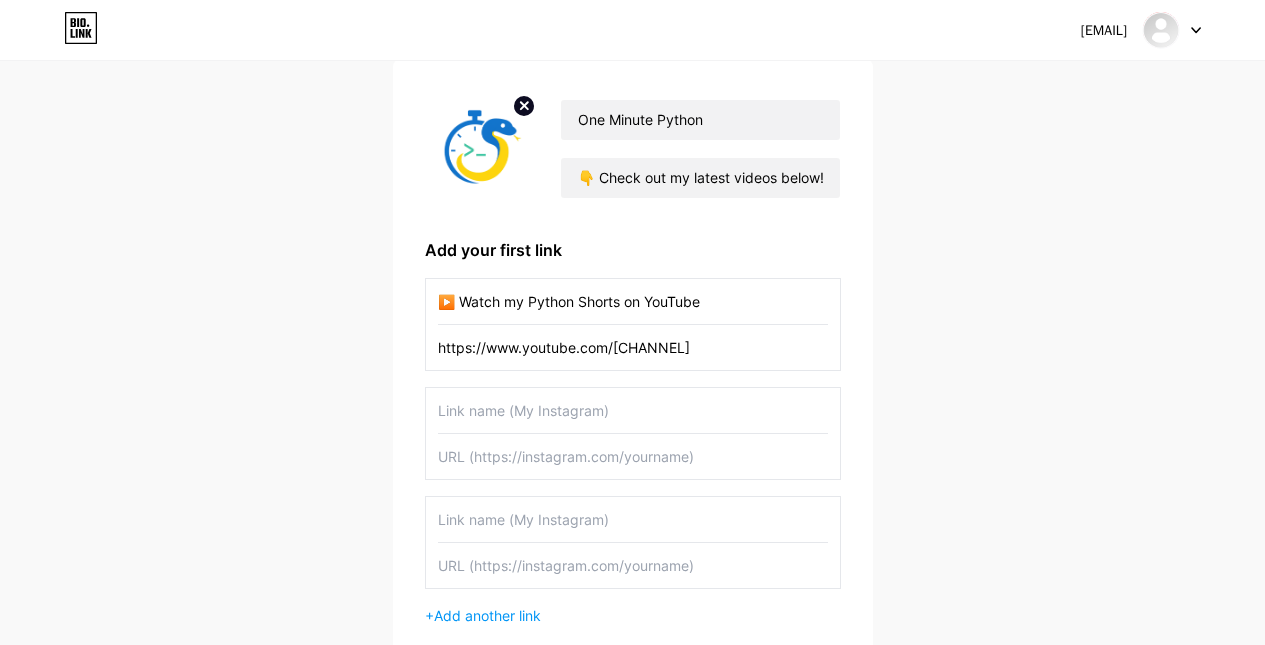 click on "▶️ Watch my Python Shorts on YouTube" at bounding box center [633, 301] 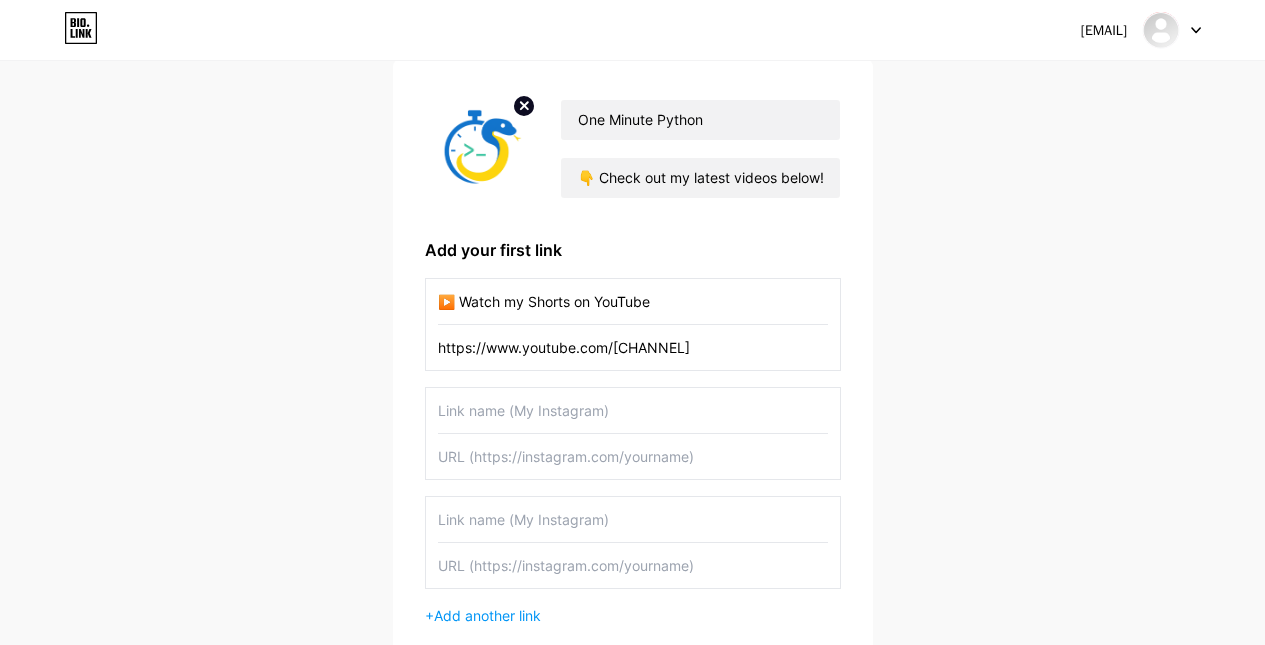 click on "▶️ Watch my Shorts on YouTube" at bounding box center [633, 301] 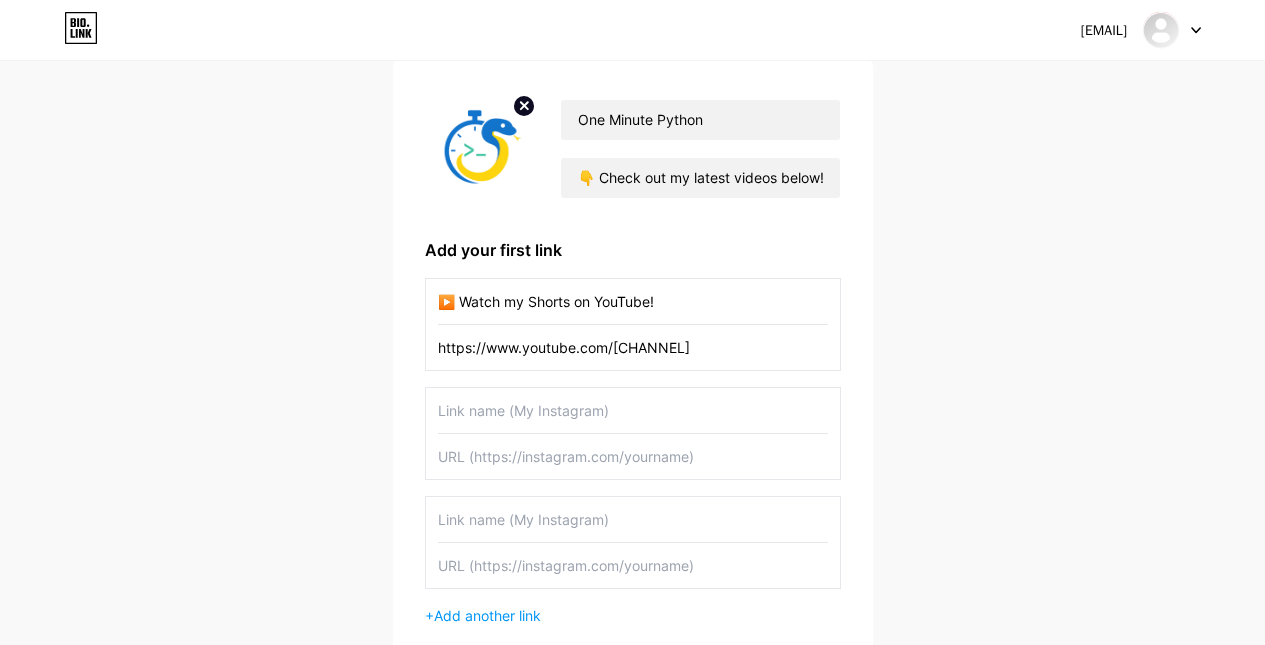 type on "▶️ Watch my Shorts on YouTube!" 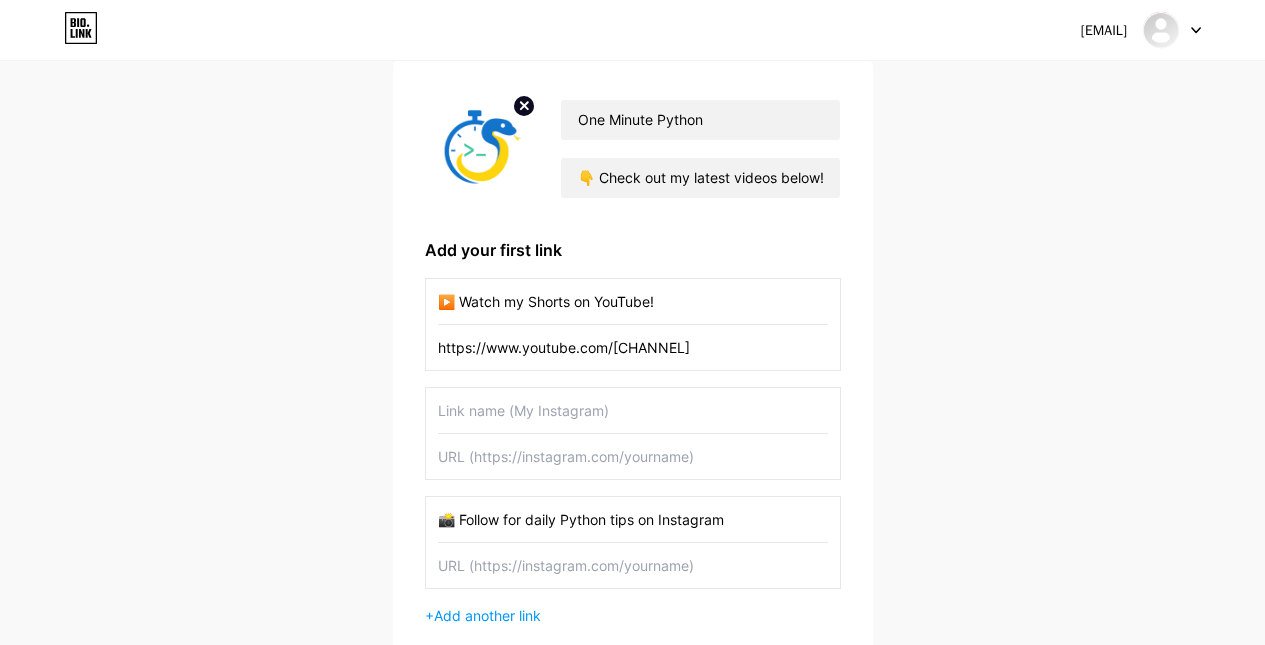 click on "📸 Follow for daily Python tips on Instagram" at bounding box center (633, 301) 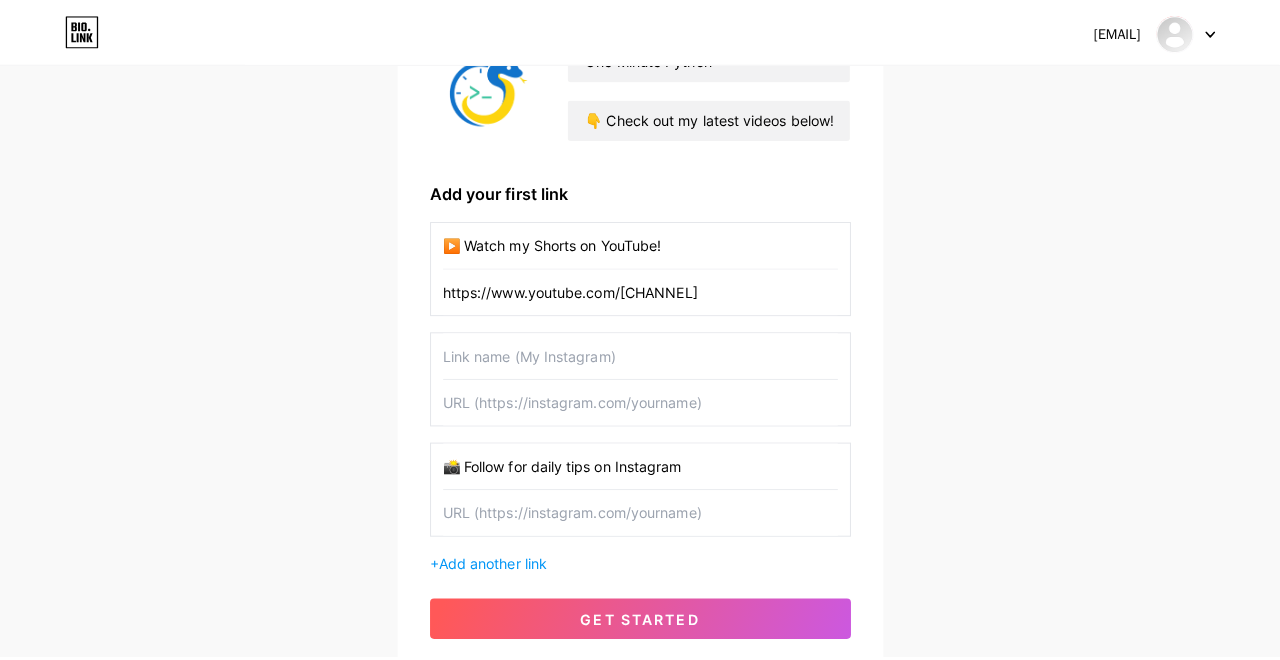 scroll, scrollTop: 209, scrollLeft: 0, axis: vertical 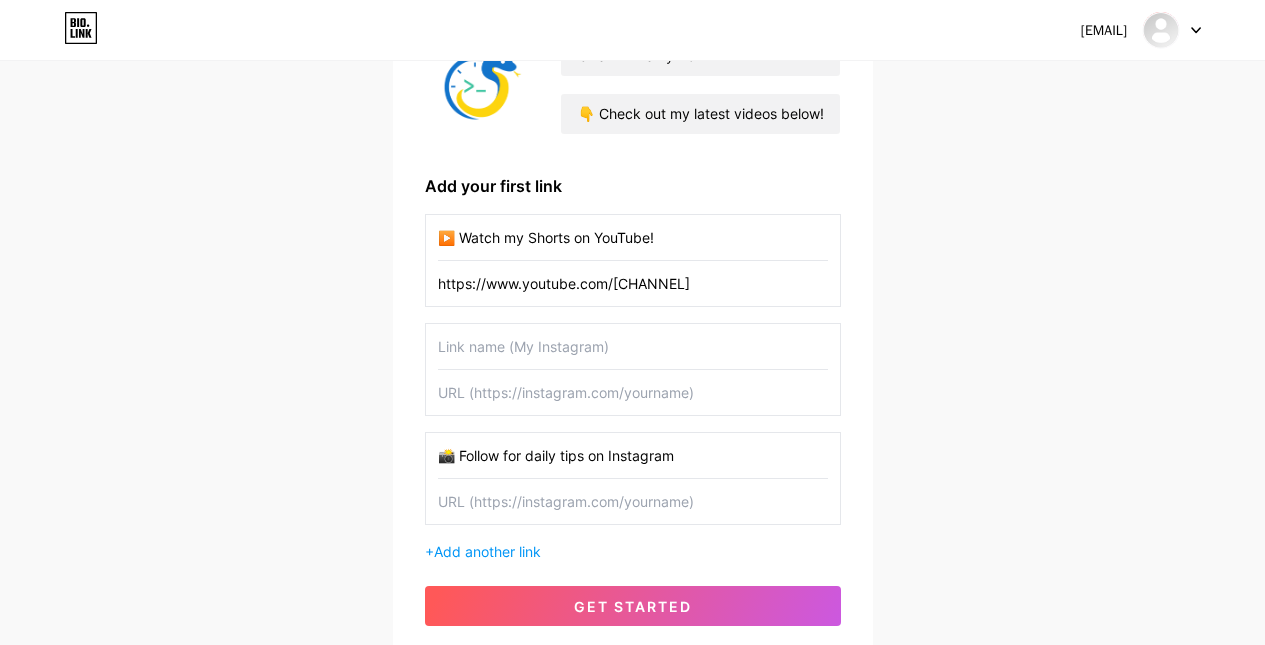 type on "📸 Follow for daily tips on Instagram" 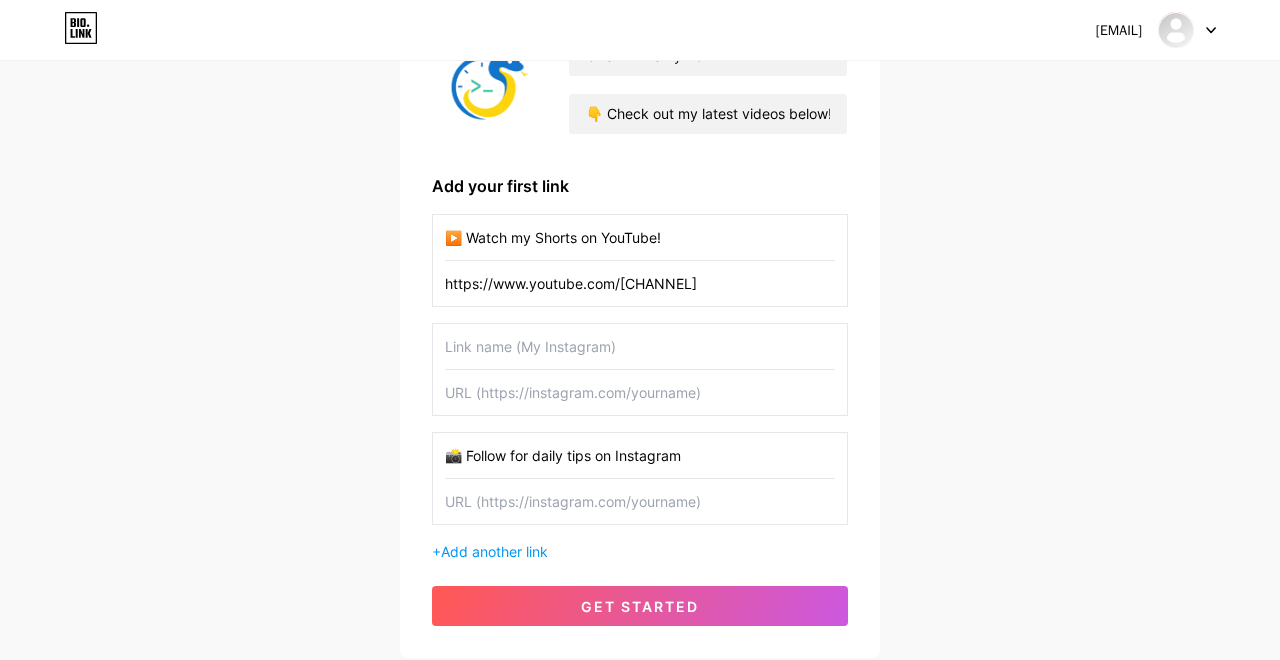 click on "📸 Follow for daily tips on Instagram" at bounding box center [640, 237] 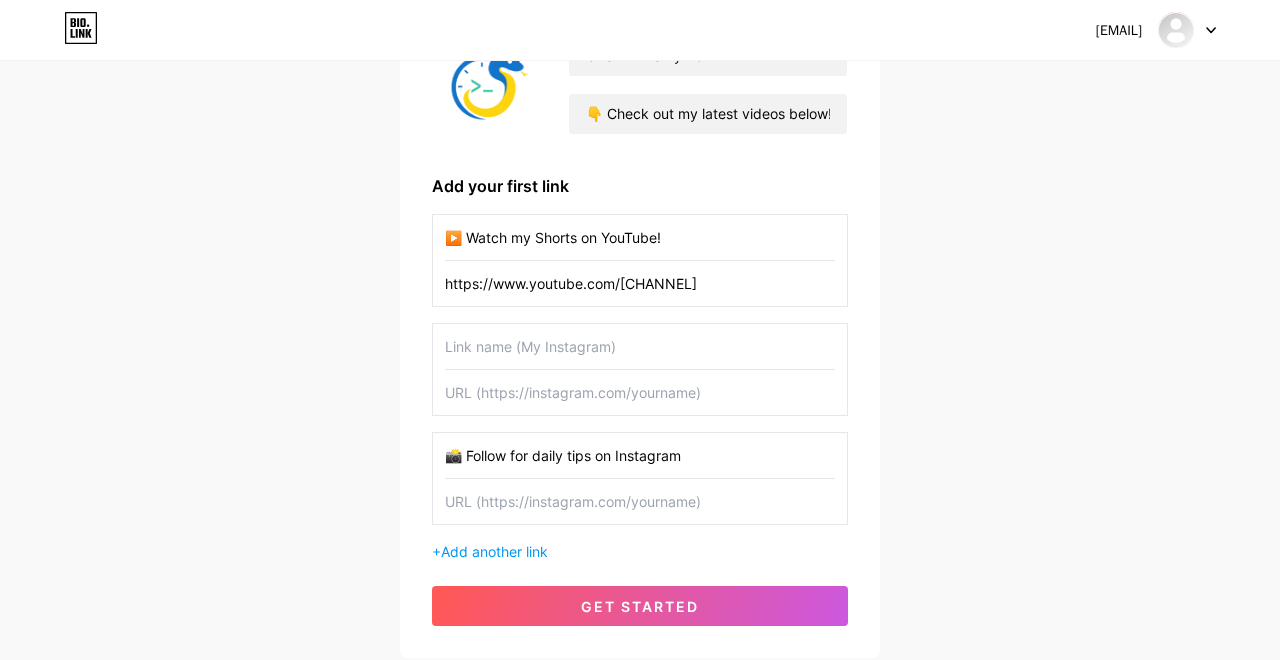 click on "📸 Follow for daily tips on Instagram" at bounding box center (640, 237) 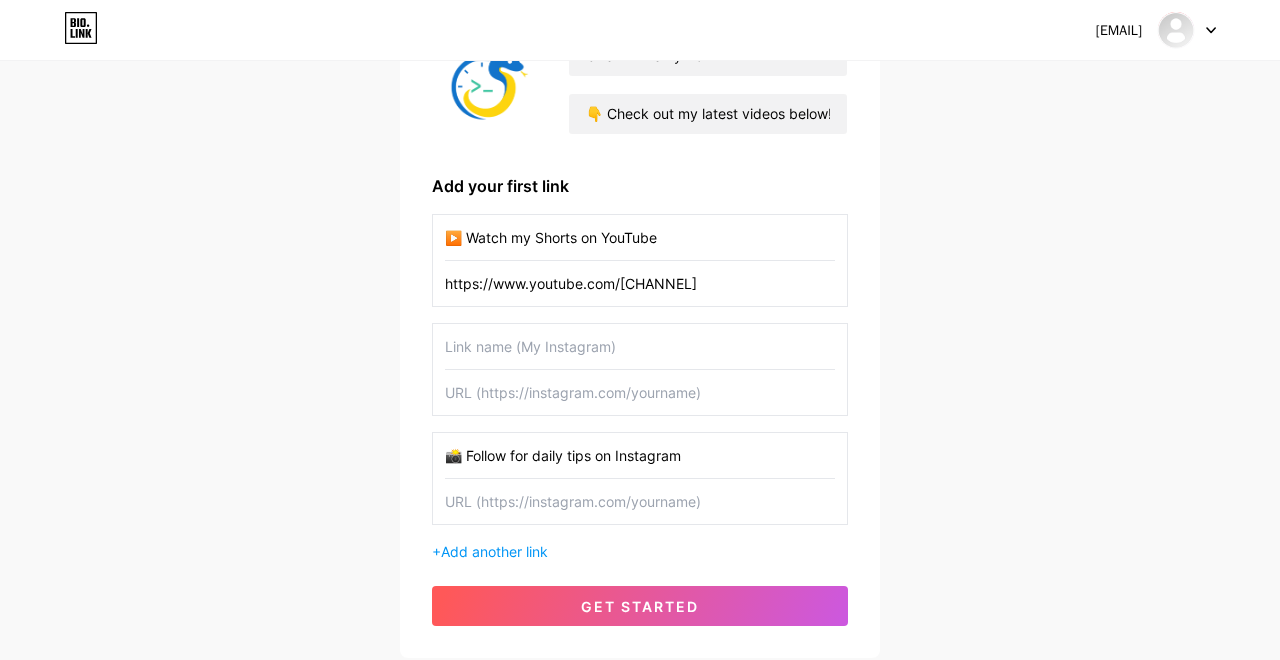 type on "▶️ Watch my Shorts on YouTube" 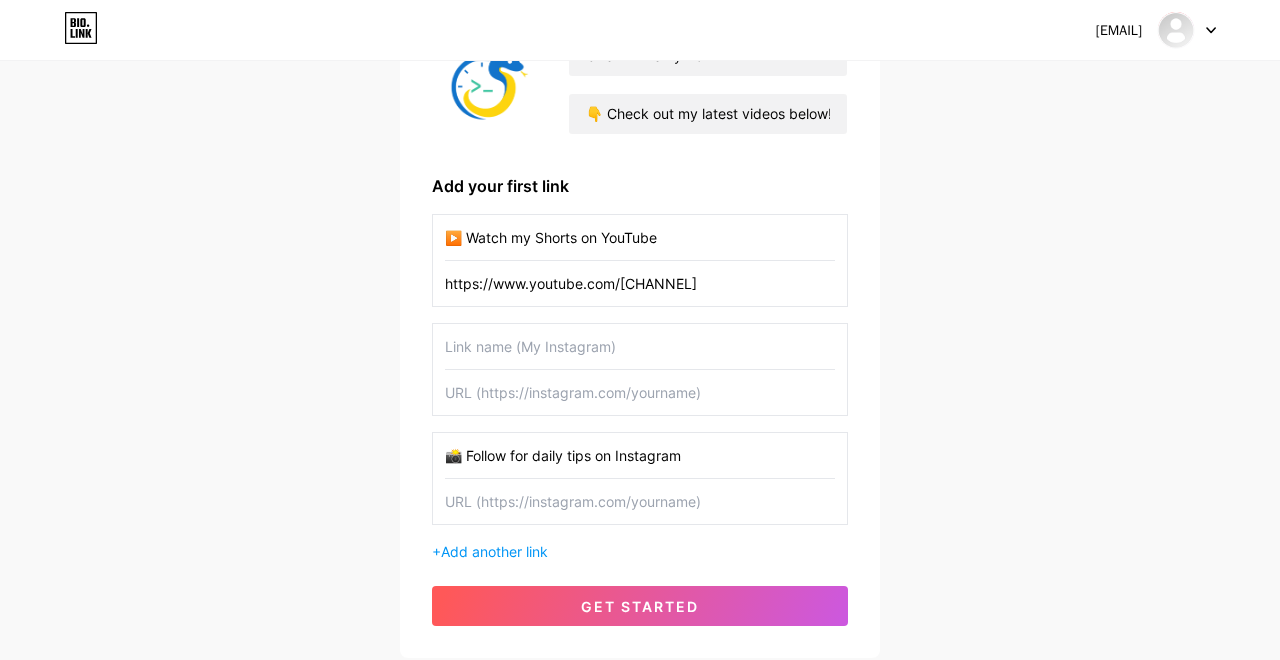 click at bounding box center (640, 237) 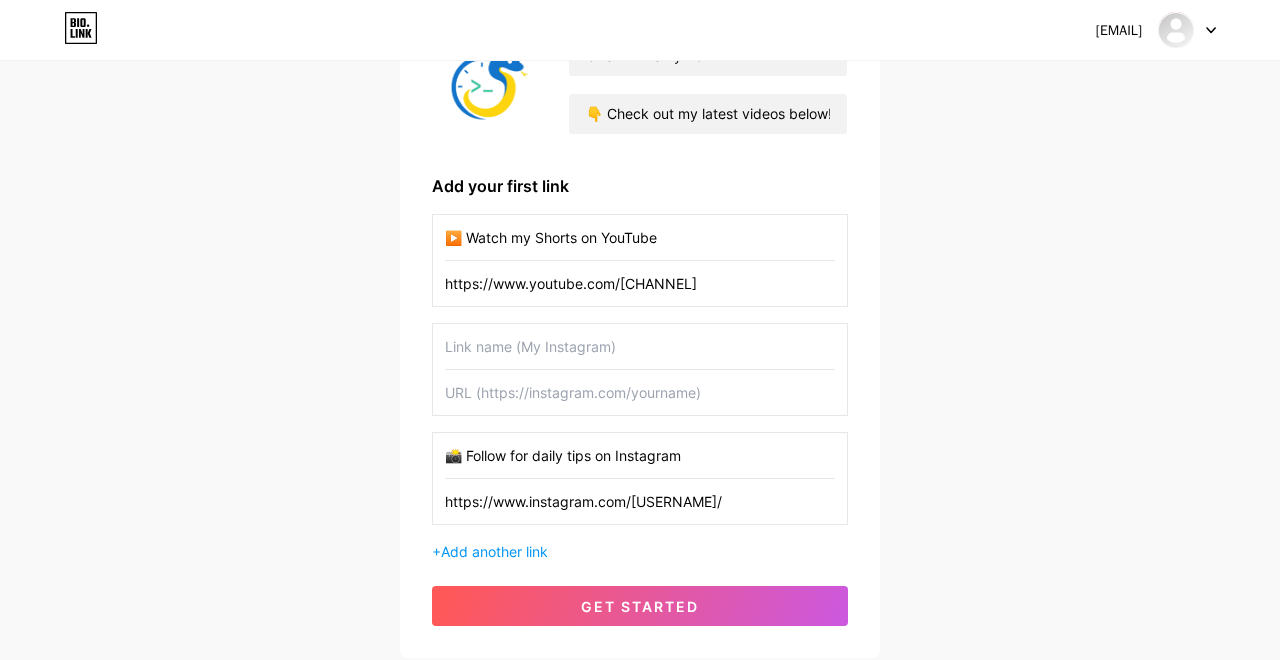 type on "https://www.instagram.com/[USERNAME]/" 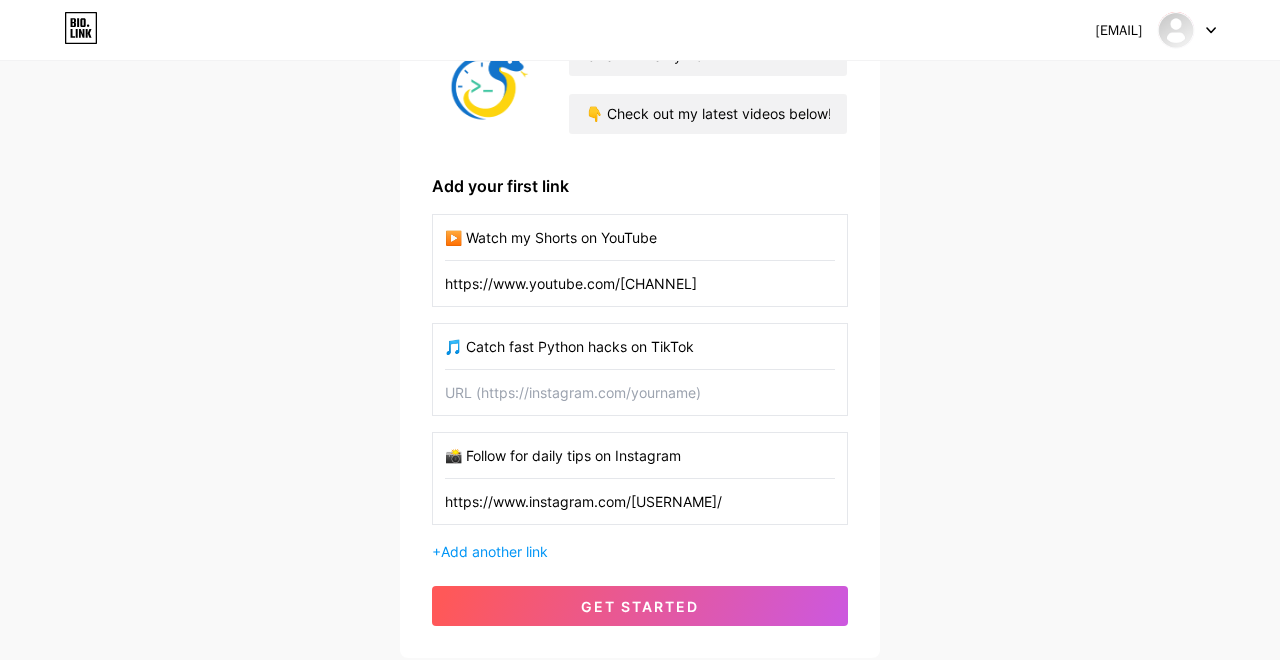 type on "🎵 Catch fast Python hacks on TikTok" 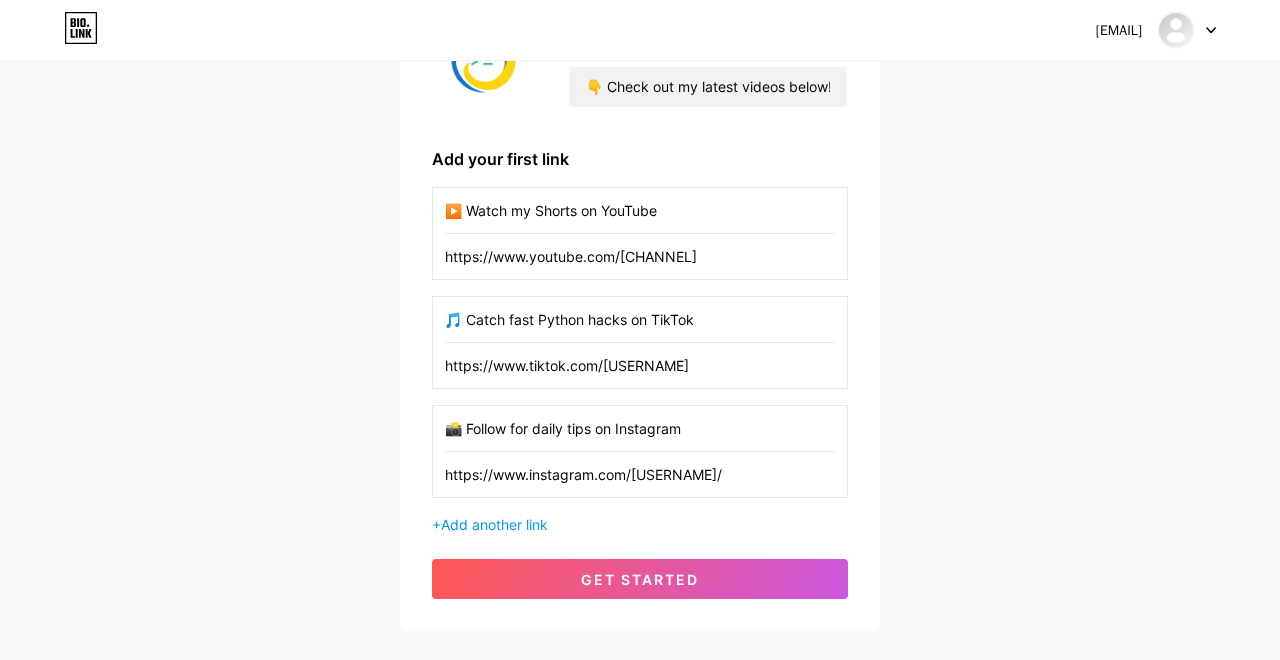 scroll, scrollTop: 240, scrollLeft: 0, axis: vertical 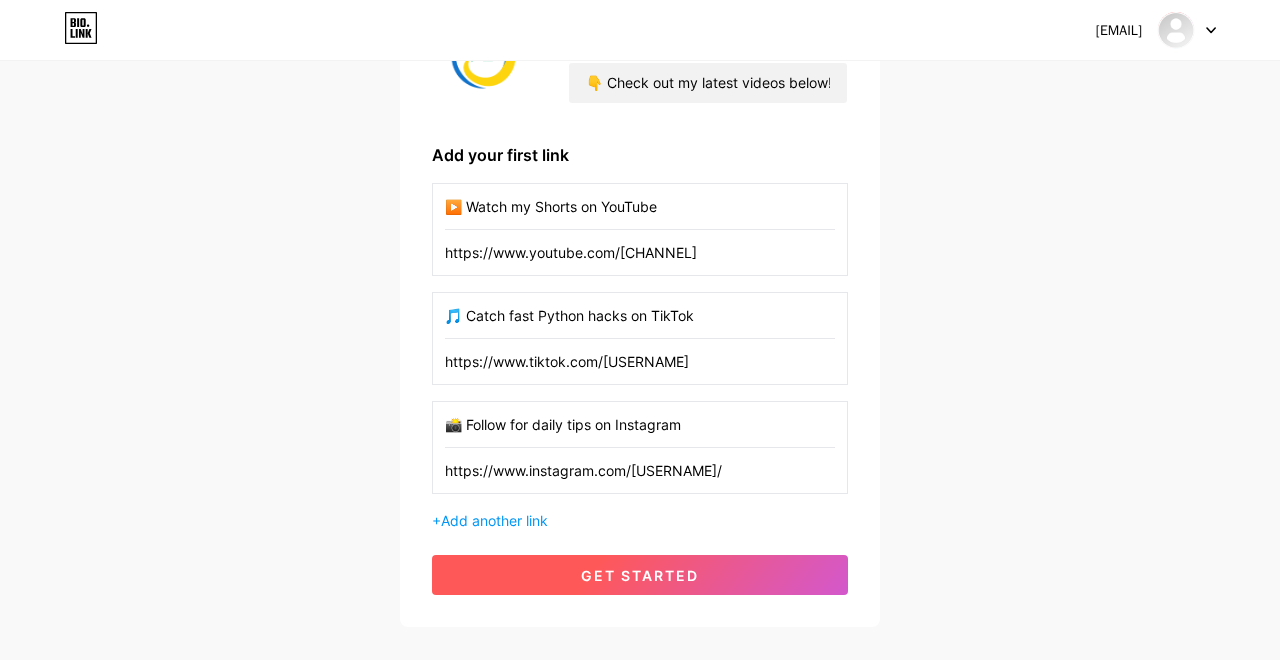 type on "https://www.tiktok.com/[USERNAME]" 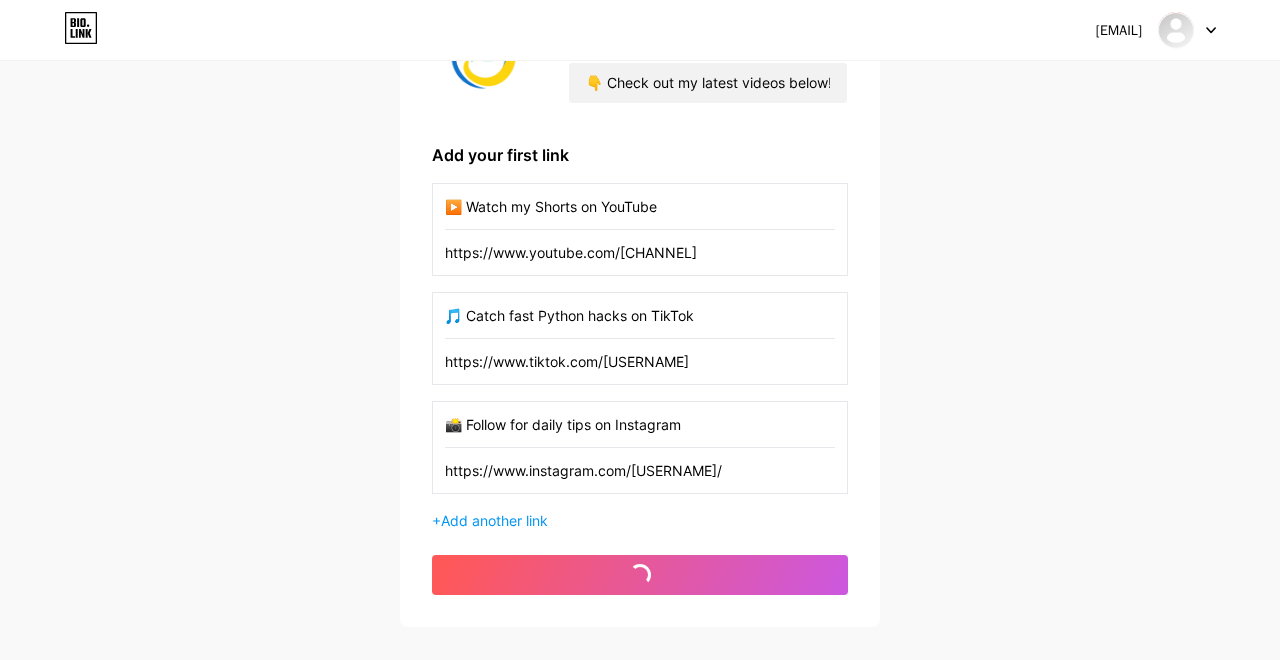 scroll, scrollTop: 351, scrollLeft: 0, axis: vertical 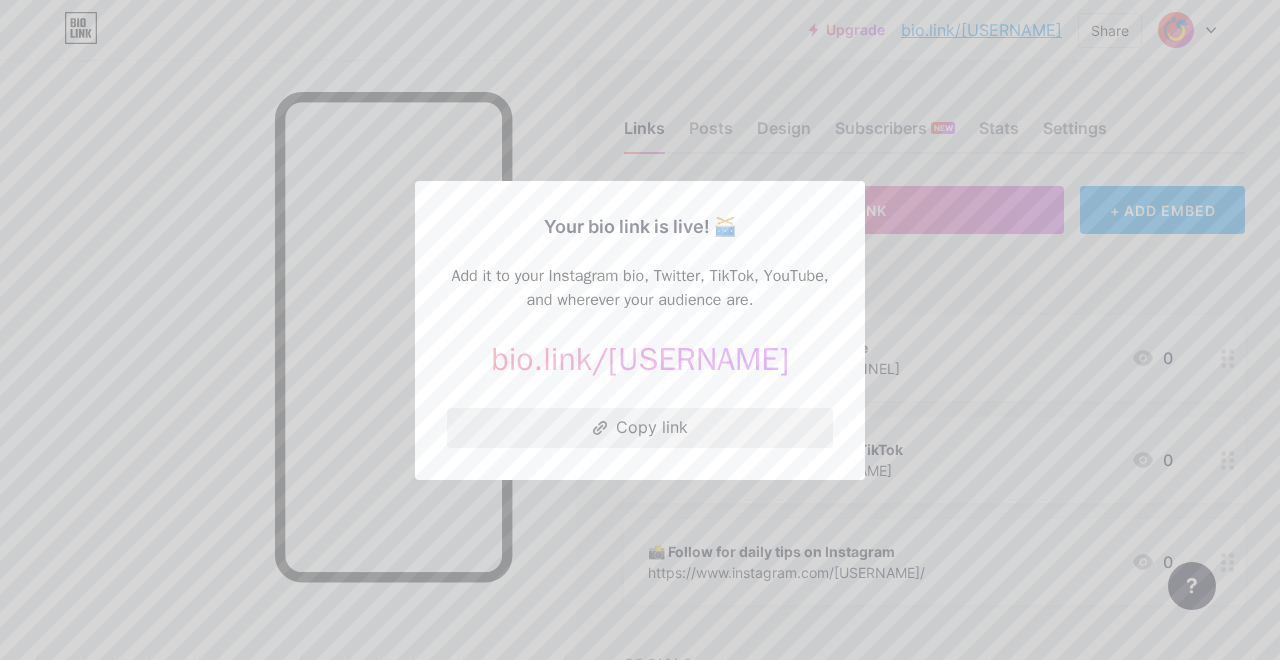 click on "Copy link" at bounding box center [640, 428] 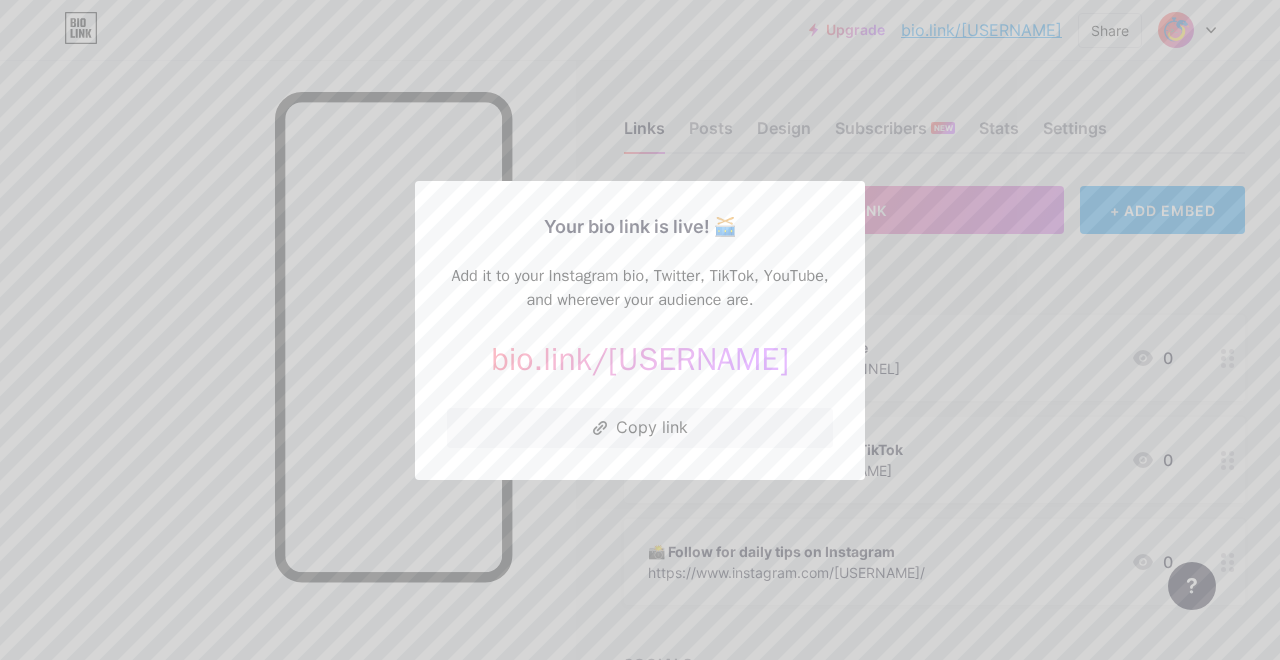 click at bounding box center (640, 330) 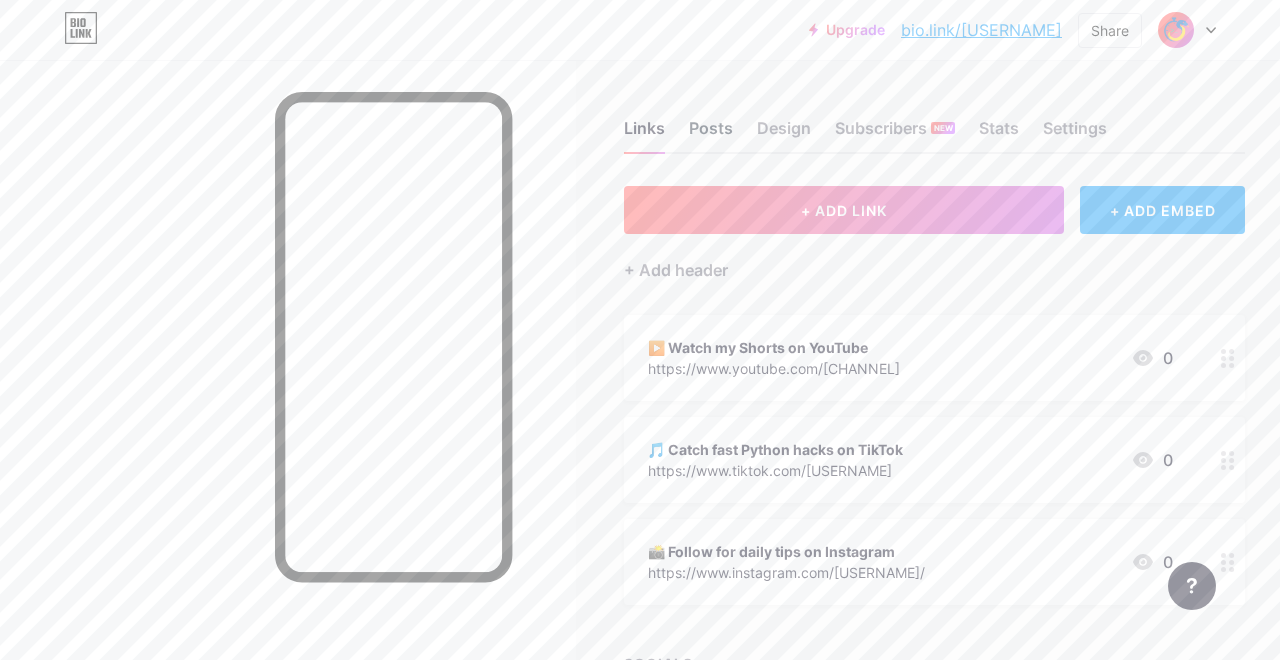 click on "Posts" at bounding box center [711, 134] 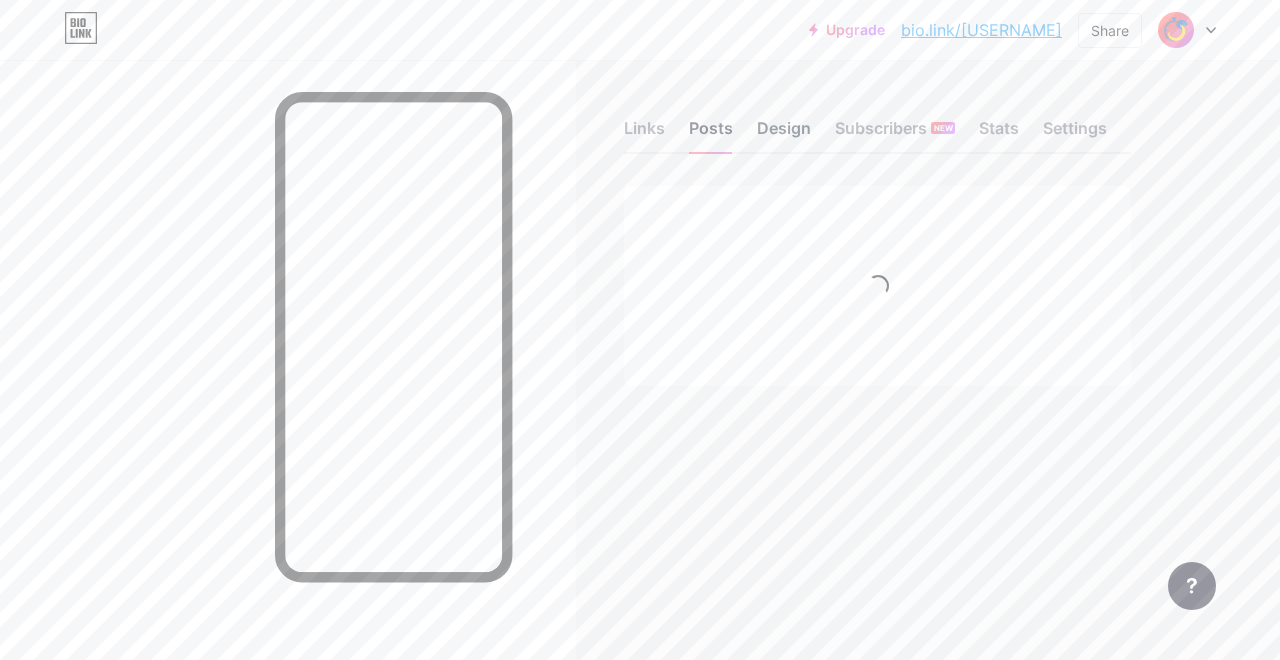 click on "Design" at bounding box center [784, 134] 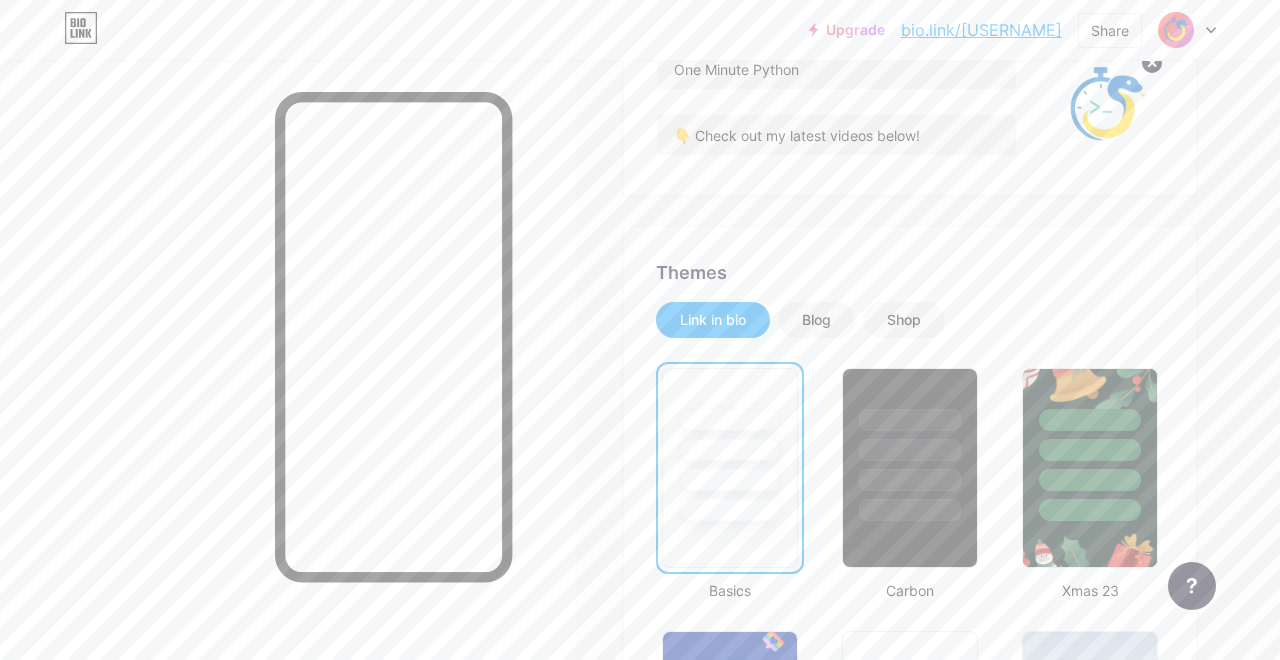 scroll, scrollTop: 376, scrollLeft: 0, axis: vertical 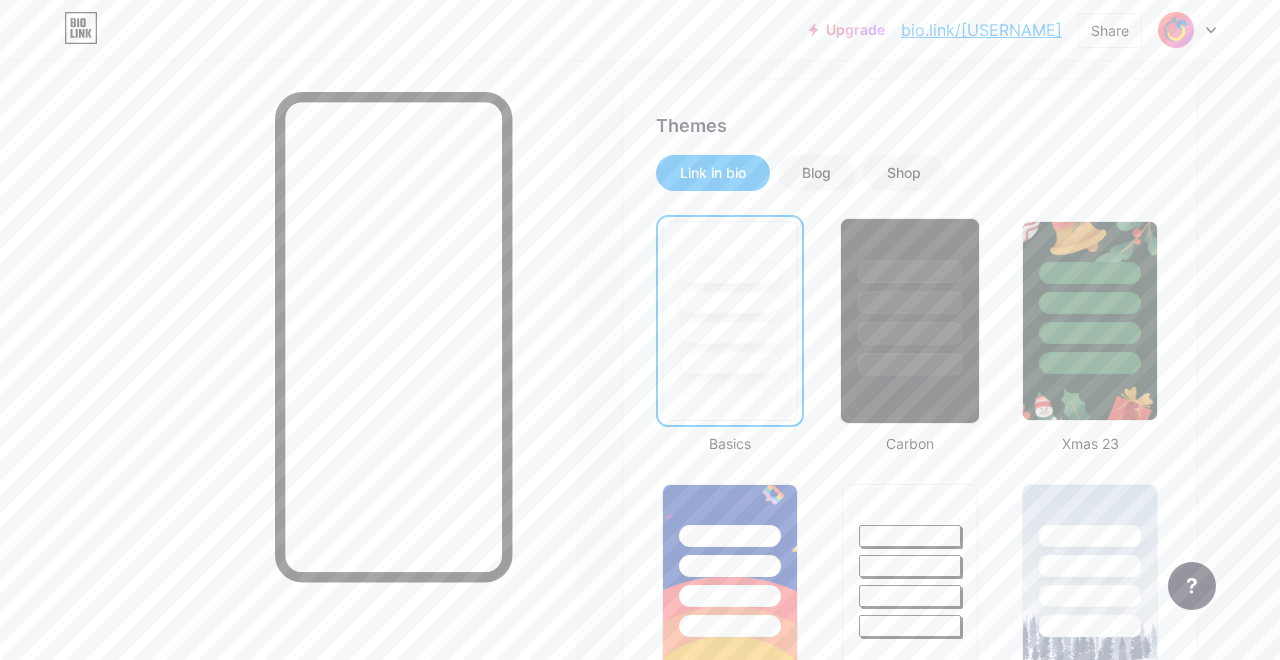 click at bounding box center (910, 321) 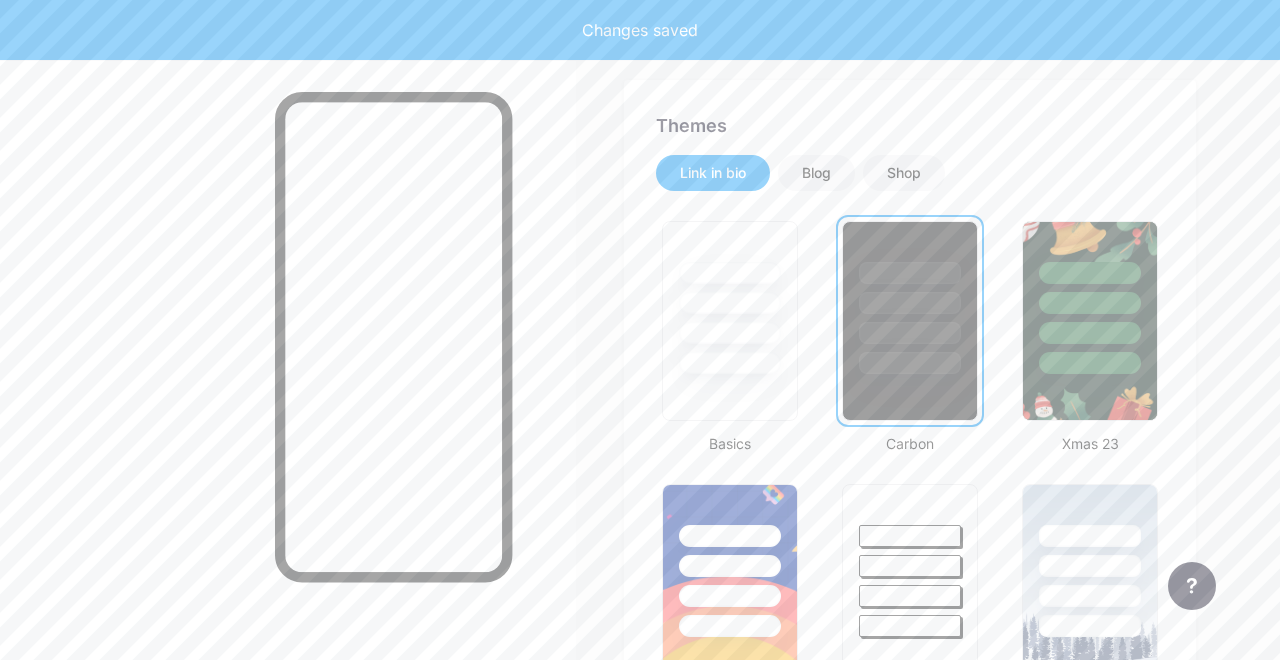 click at bounding box center [910, 363] 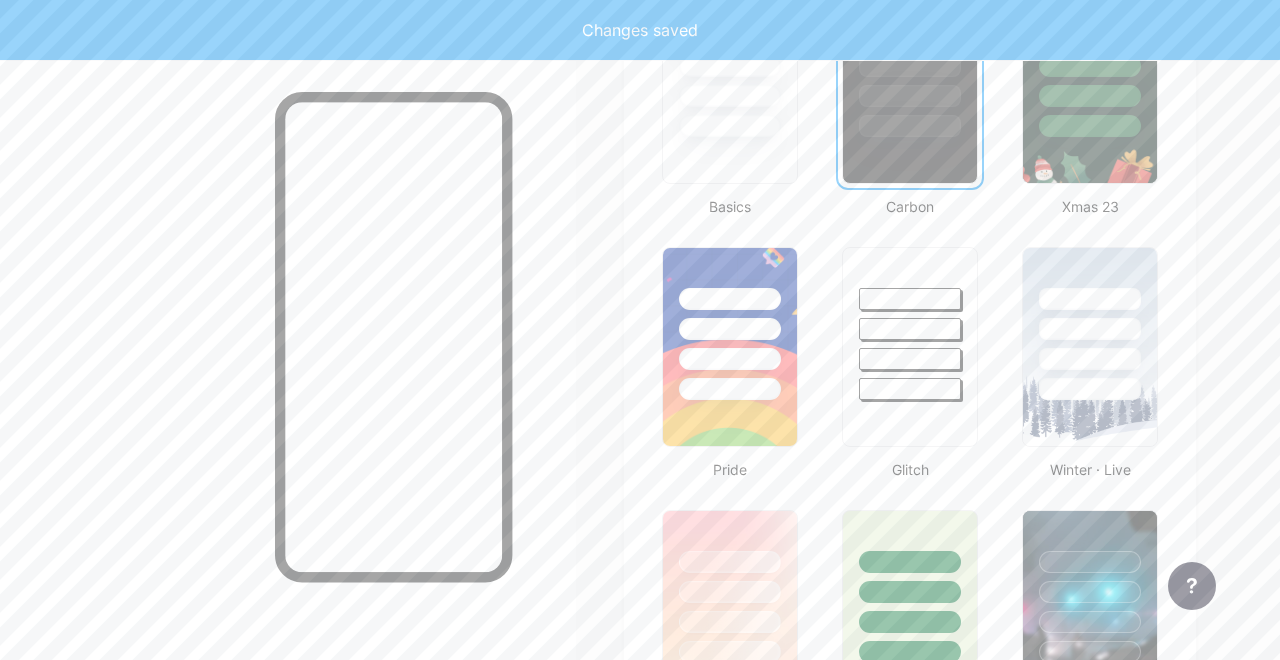 scroll, scrollTop: 645, scrollLeft: 0, axis: vertical 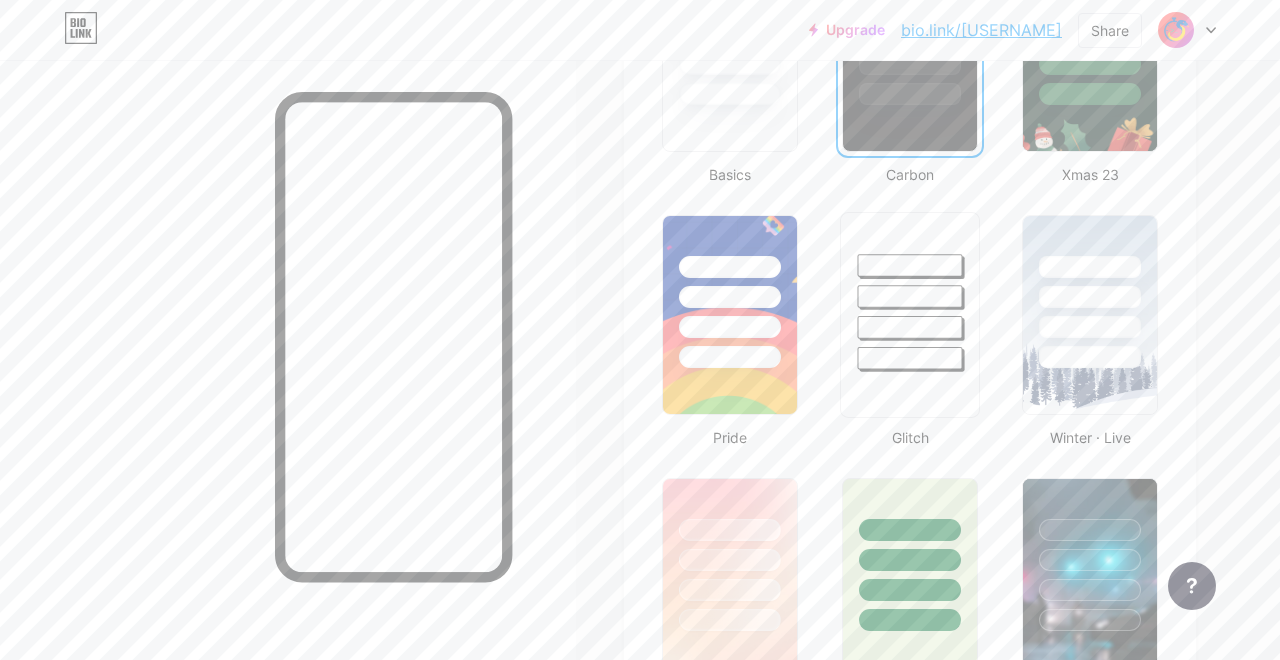 click at bounding box center (730, 52) 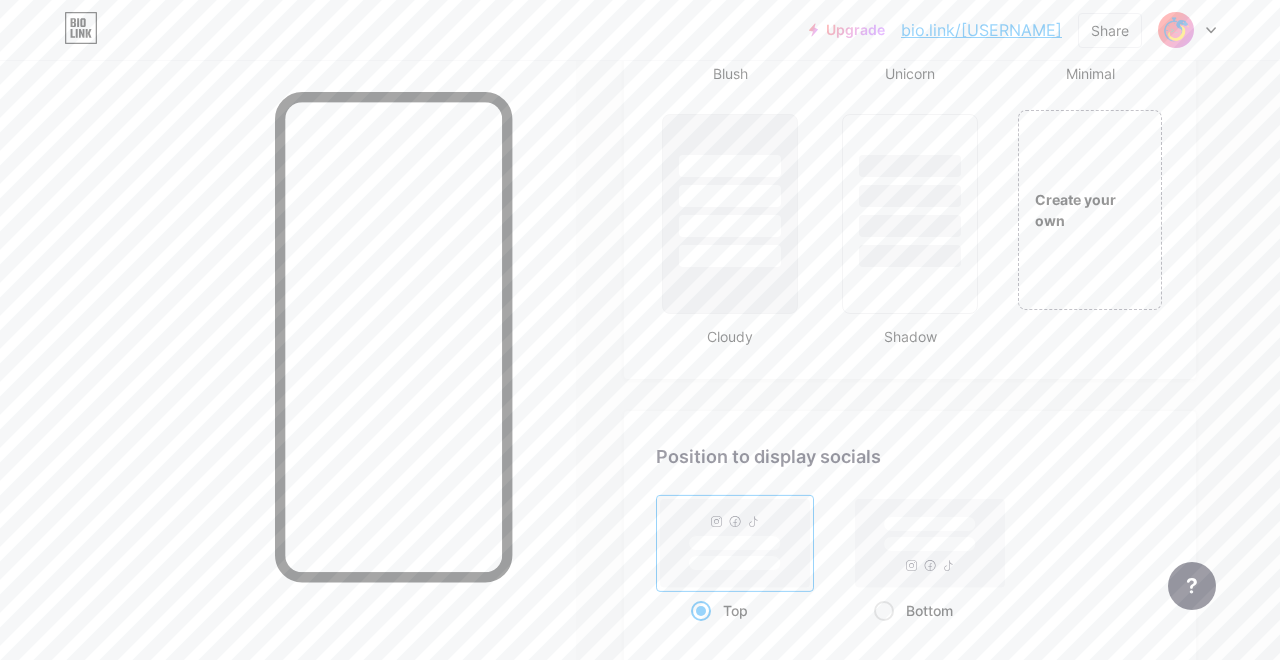 scroll, scrollTop: 2502, scrollLeft: 0, axis: vertical 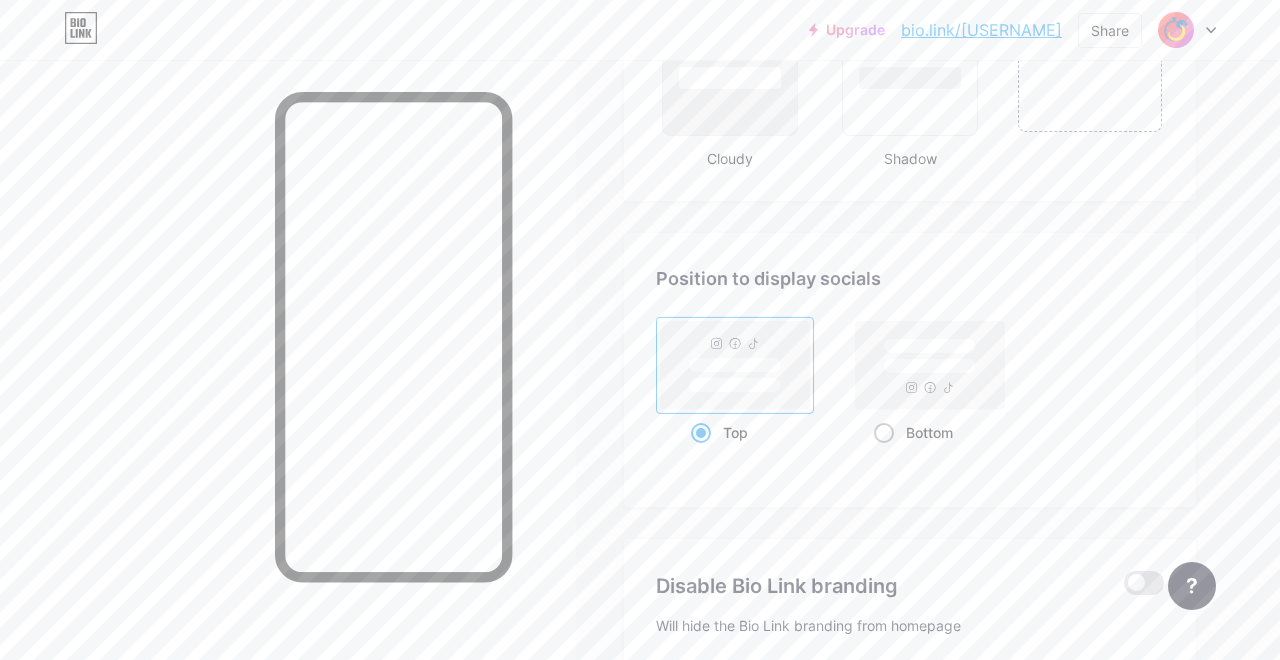 click at bounding box center (929, 366) 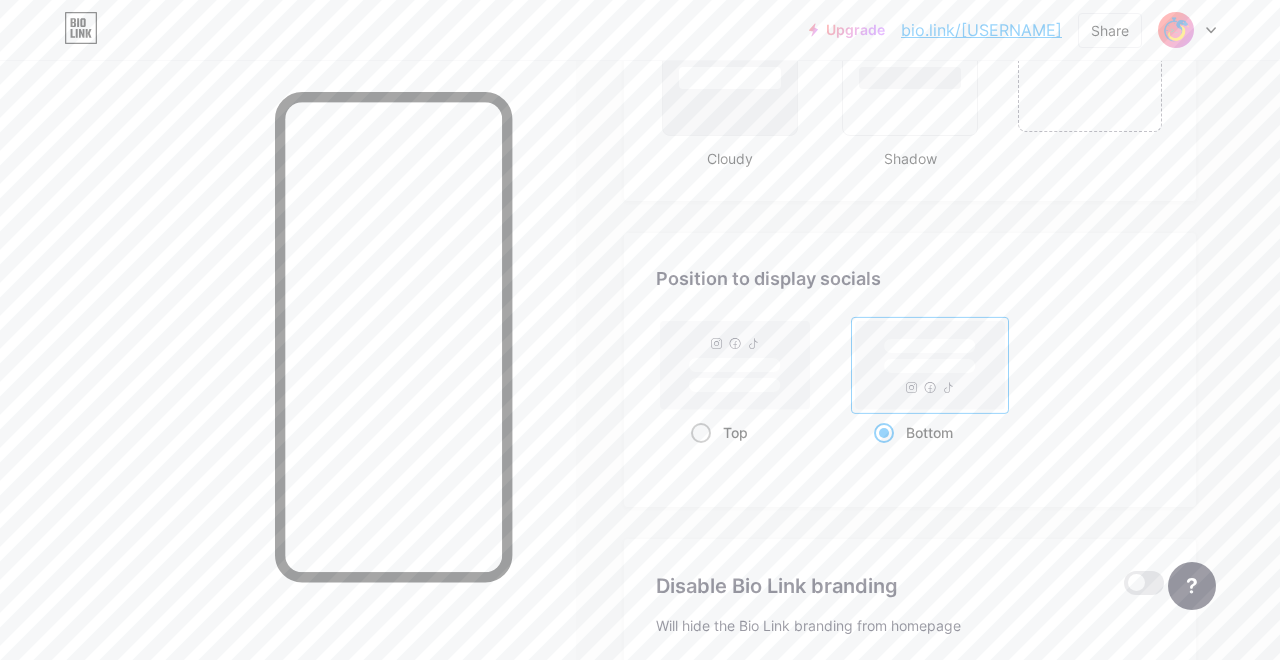 click at bounding box center [735, 385] 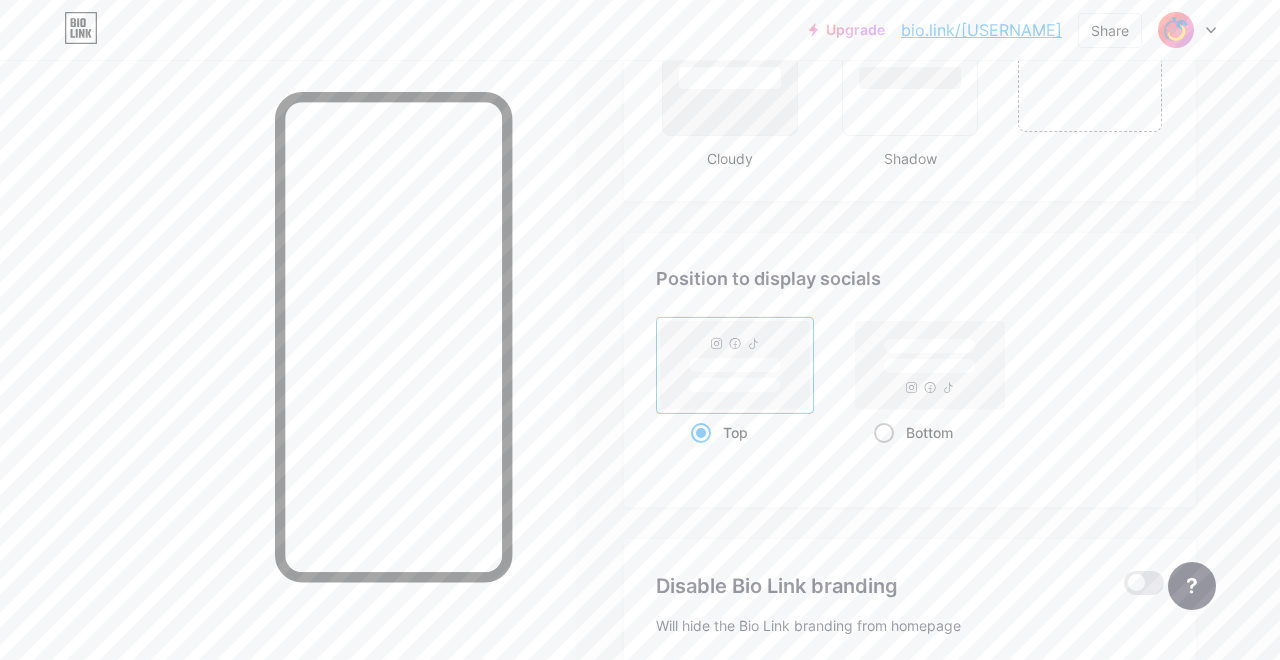 click at bounding box center (929, 365) 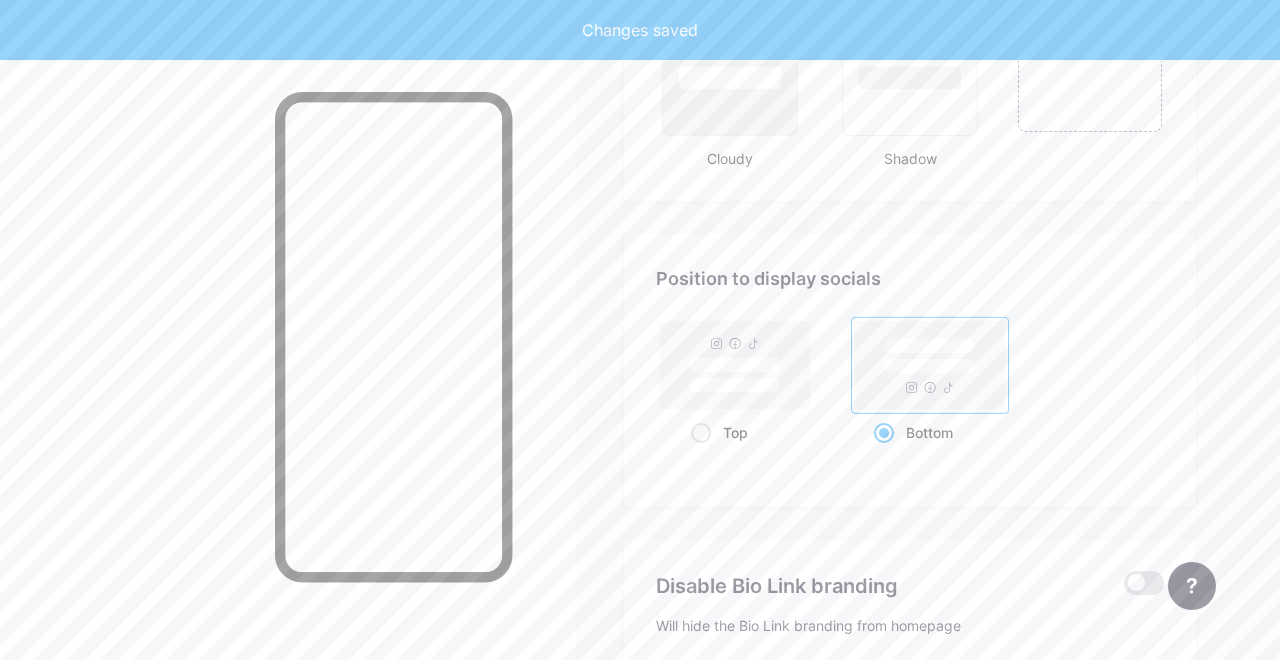scroll, scrollTop: 2737, scrollLeft: 0, axis: vertical 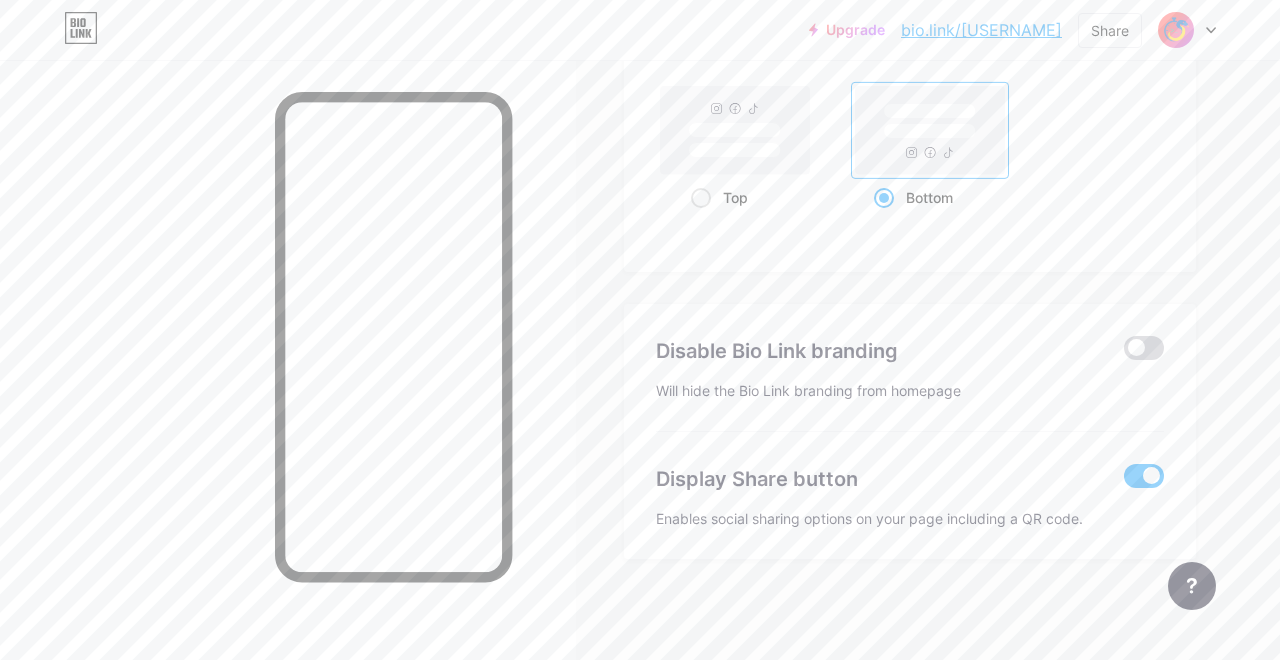 click at bounding box center (1144, 348) 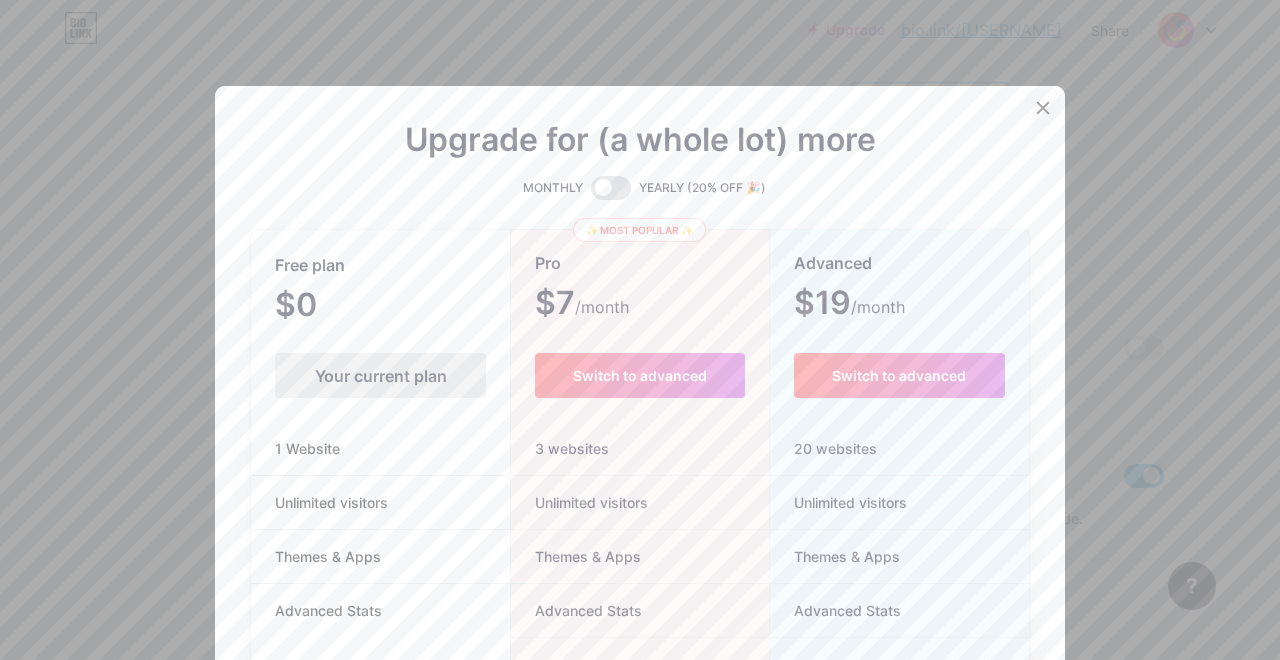 click at bounding box center [1043, 108] 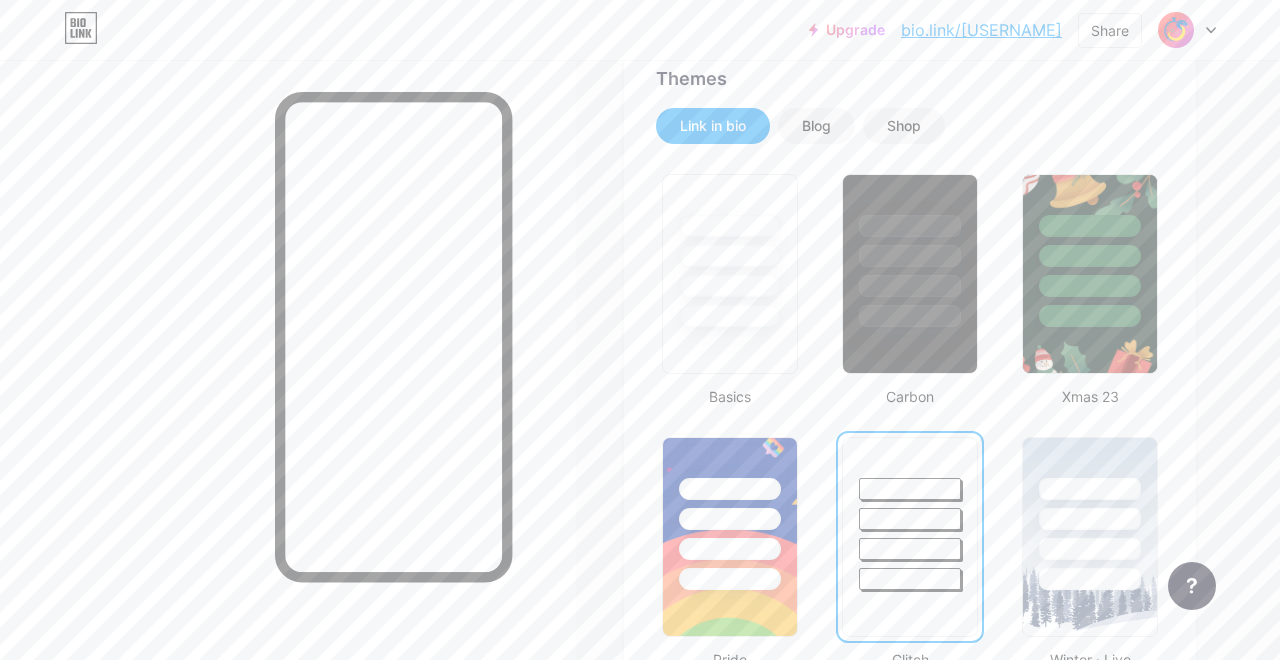 scroll, scrollTop: 468, scrollLeft: 0, axis: vertical 